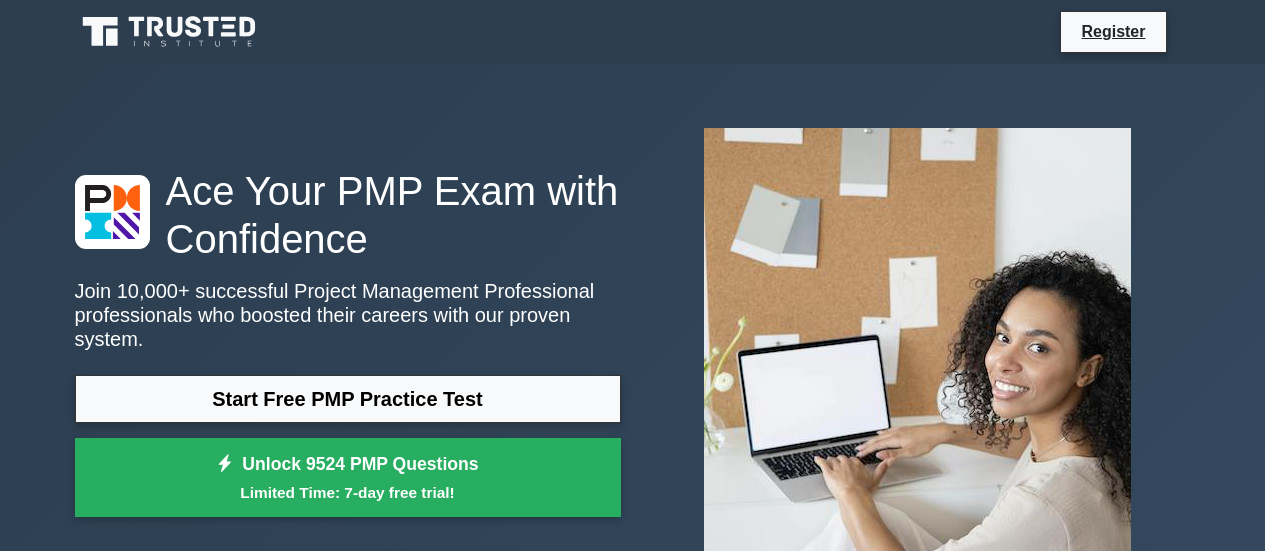 scroll, scrollTop: 0, scrollLeft: 0, axis: both 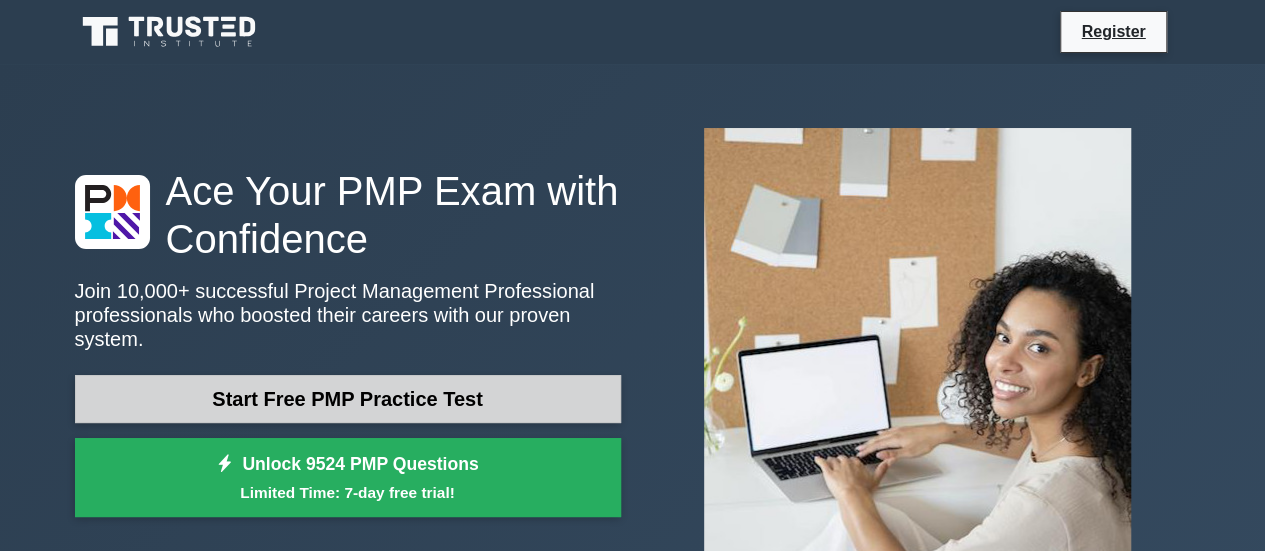 click on "Start Free PMP Practice Test" at bounding box center (348, 399) 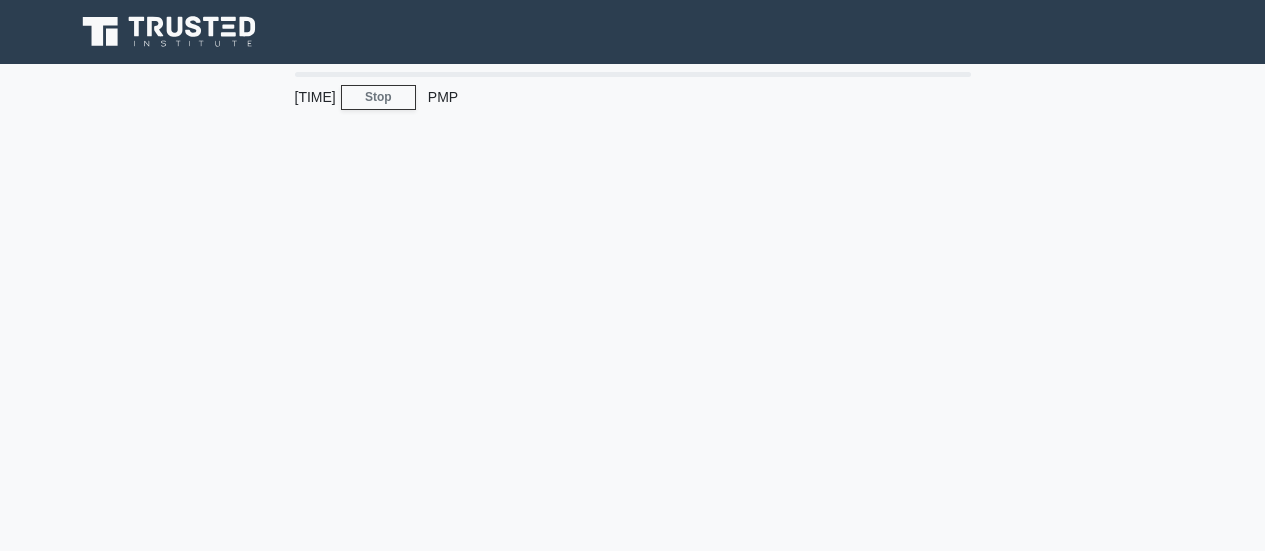 scroll, scrollTop: 0, scrollLeft: 0, axis: both 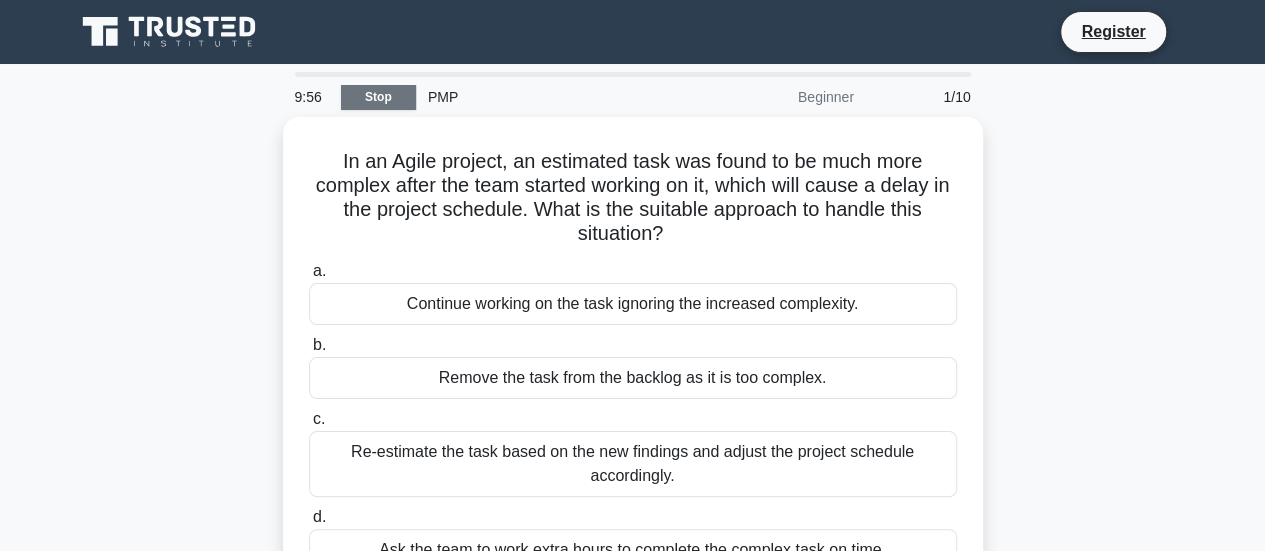 click on "Stop" at bounding box center (378, 97) 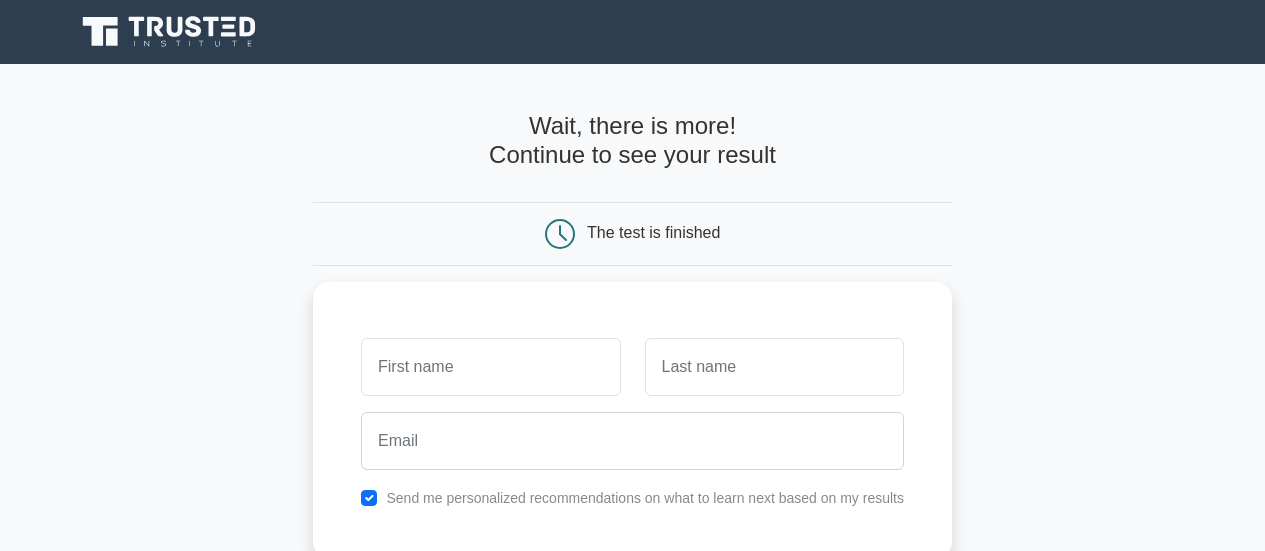 scroll, scrollTop: 0, scrollLeft: 0, axis: both 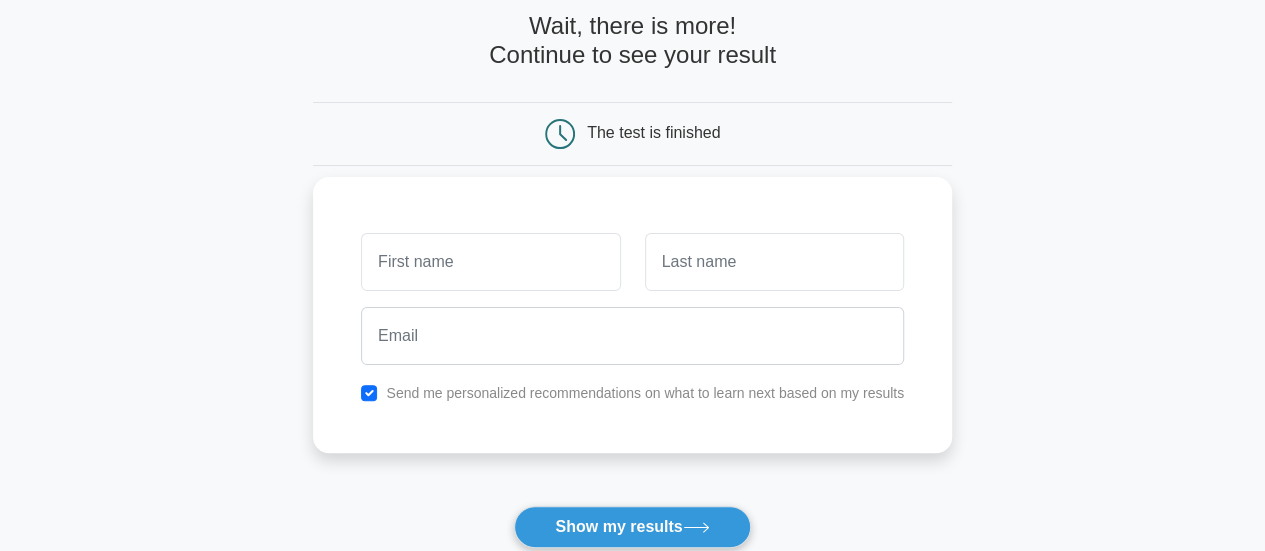 click at bounding box center (490, 262) 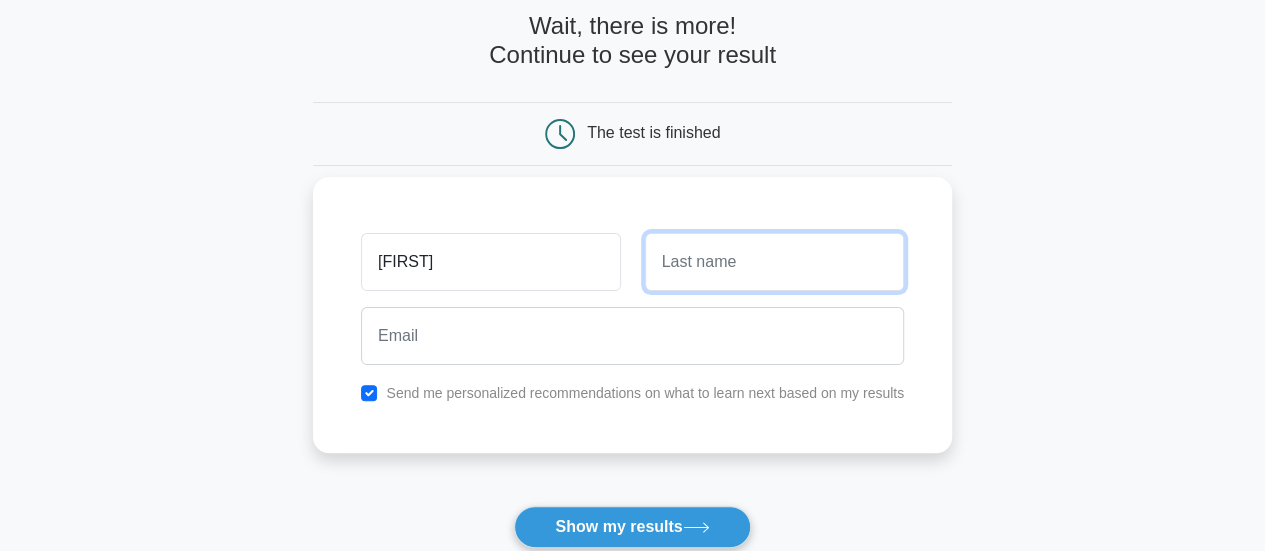 click at bounding box center (774, 262) 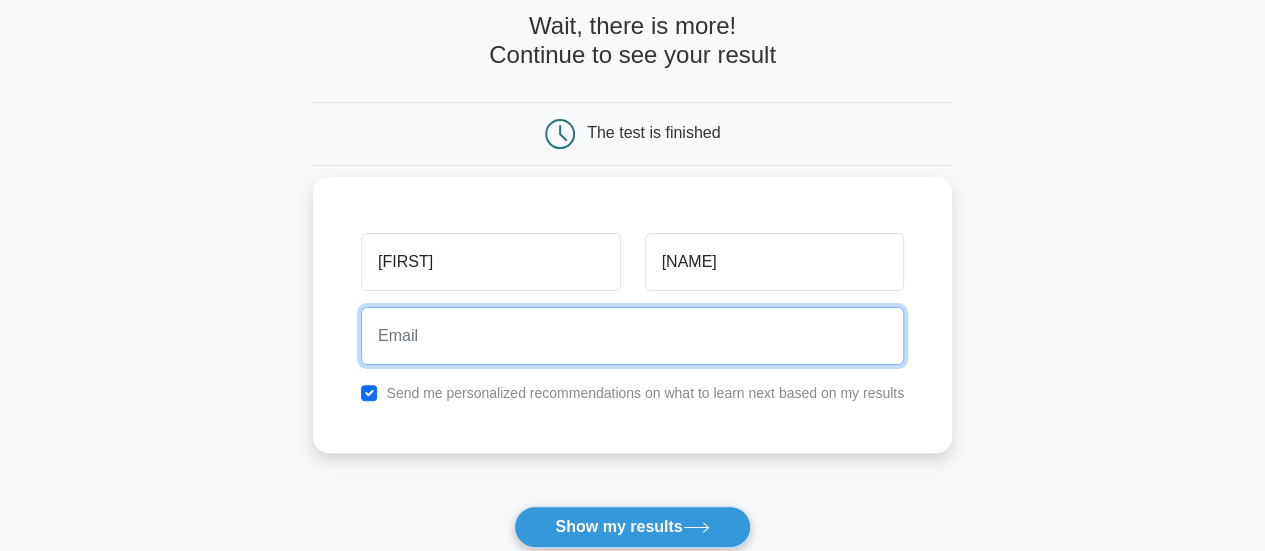 click at bounding box center (632, 336) 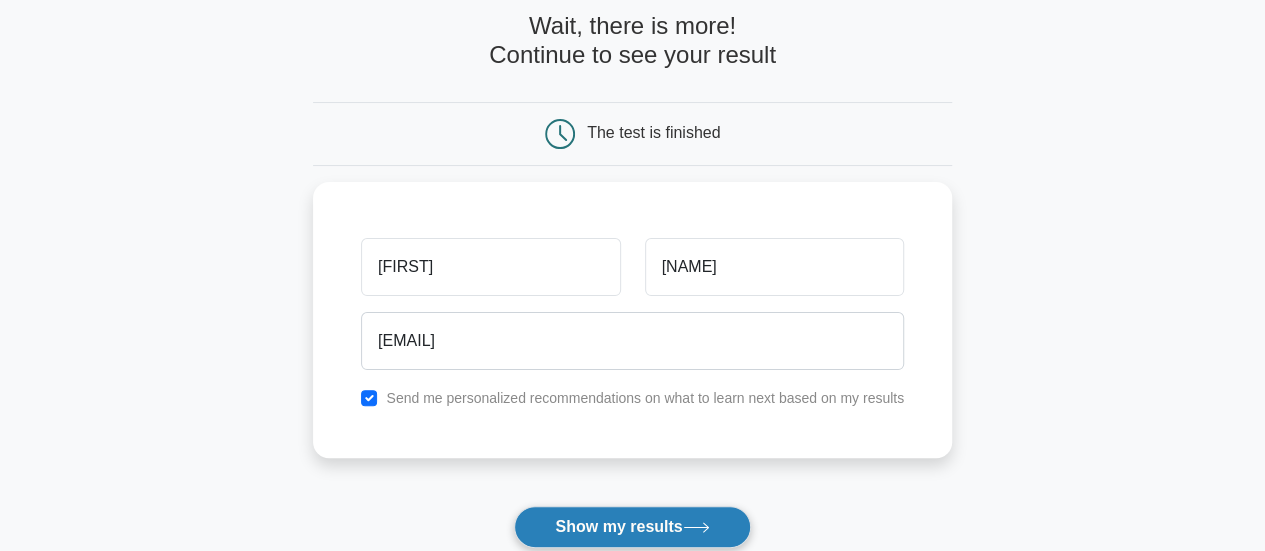 click on "Show my results" at bounding box center (632, 527) 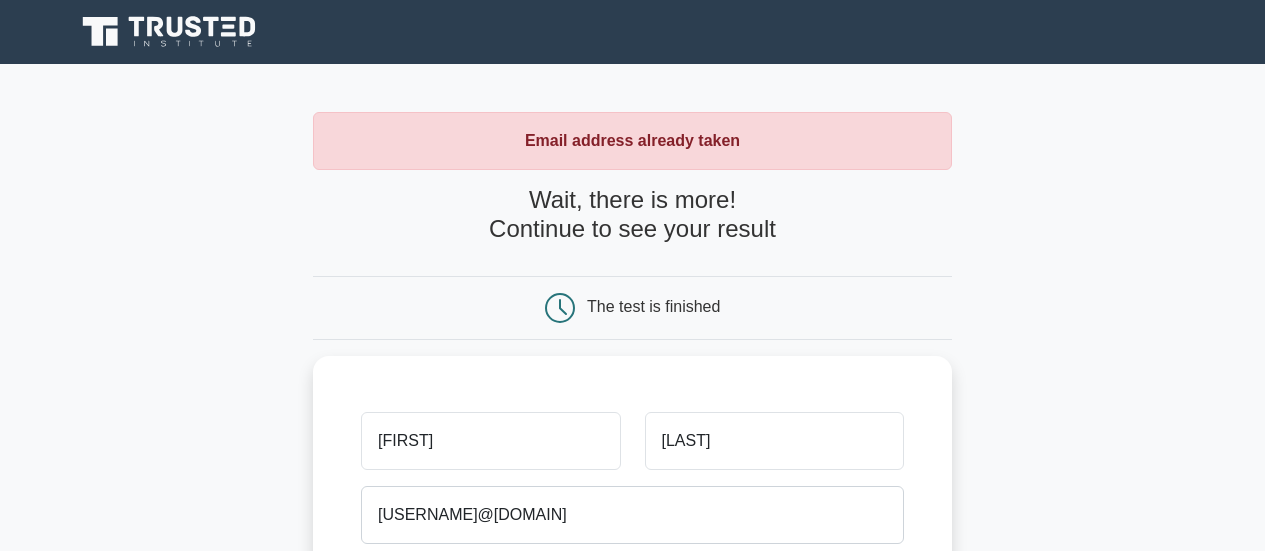scroll, scrollTop: 0, scrollLeft: 0, axis: both 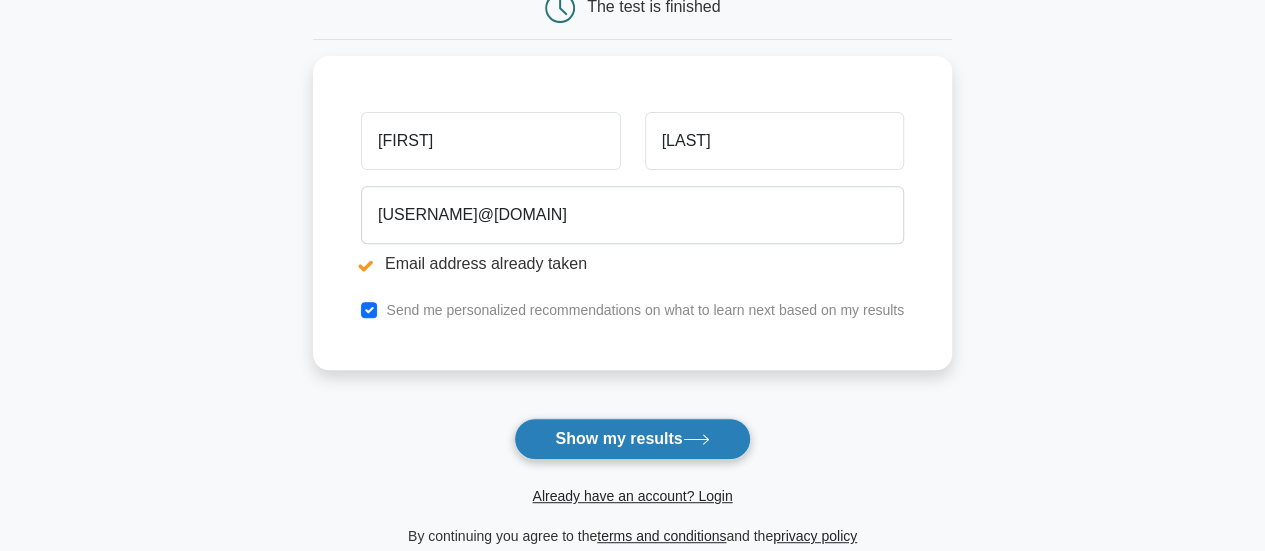 click on "Show my results" at bounding box center (632, 439) 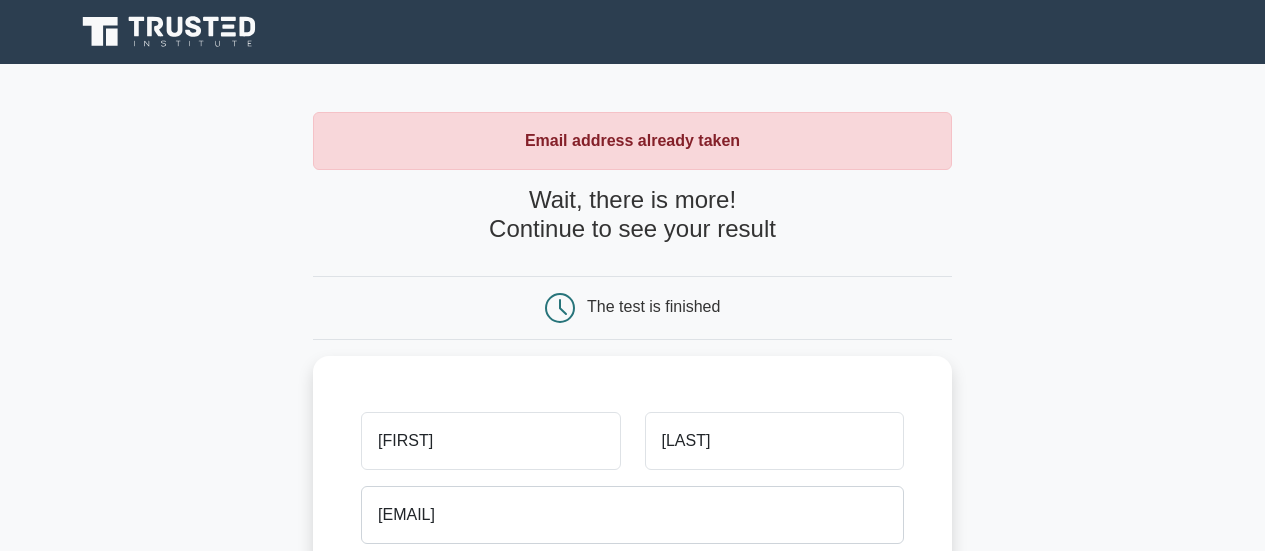 scroll, scrollTop: 0, scrollLeft: 0, axis: both 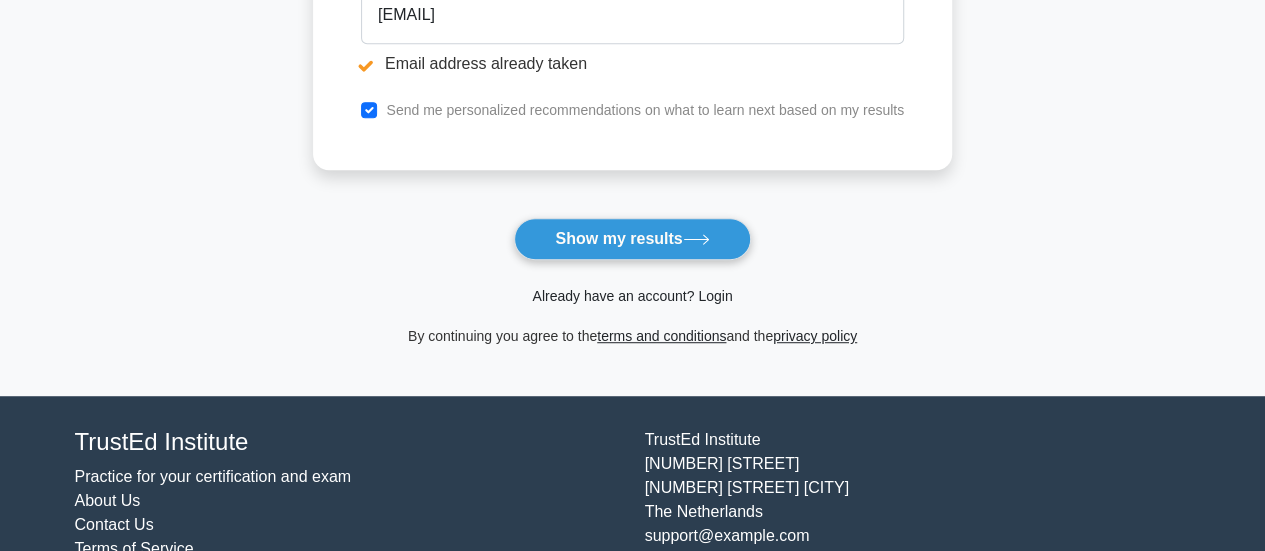click on "Already have an account? Login" at bounding box center (632, 296) 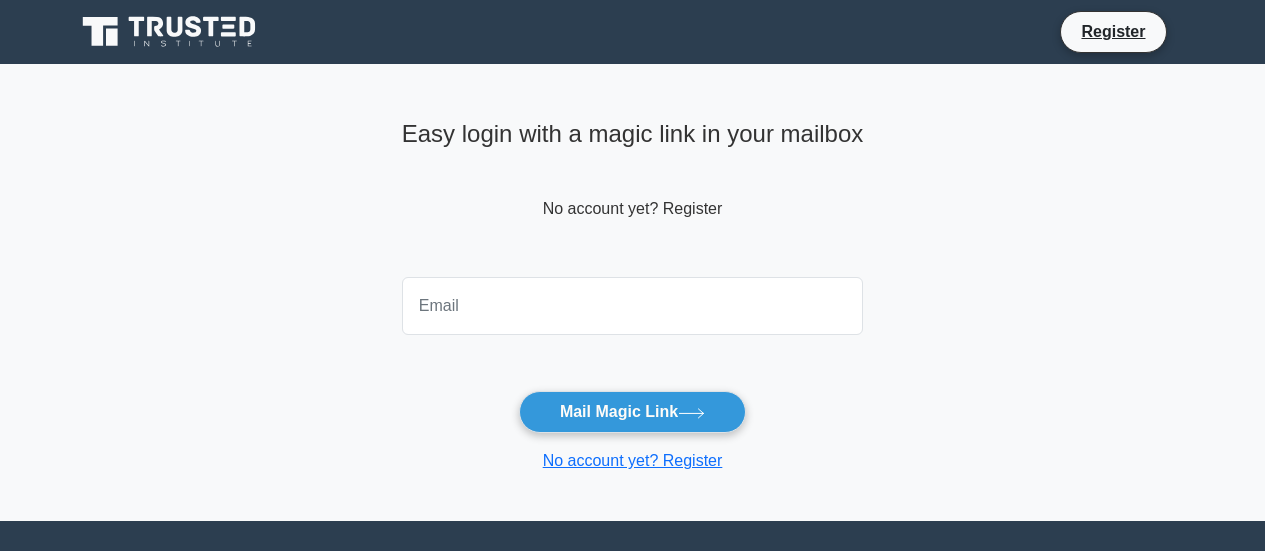 scroll, scrollTop: 0, scrollLeft: 0, axis: both 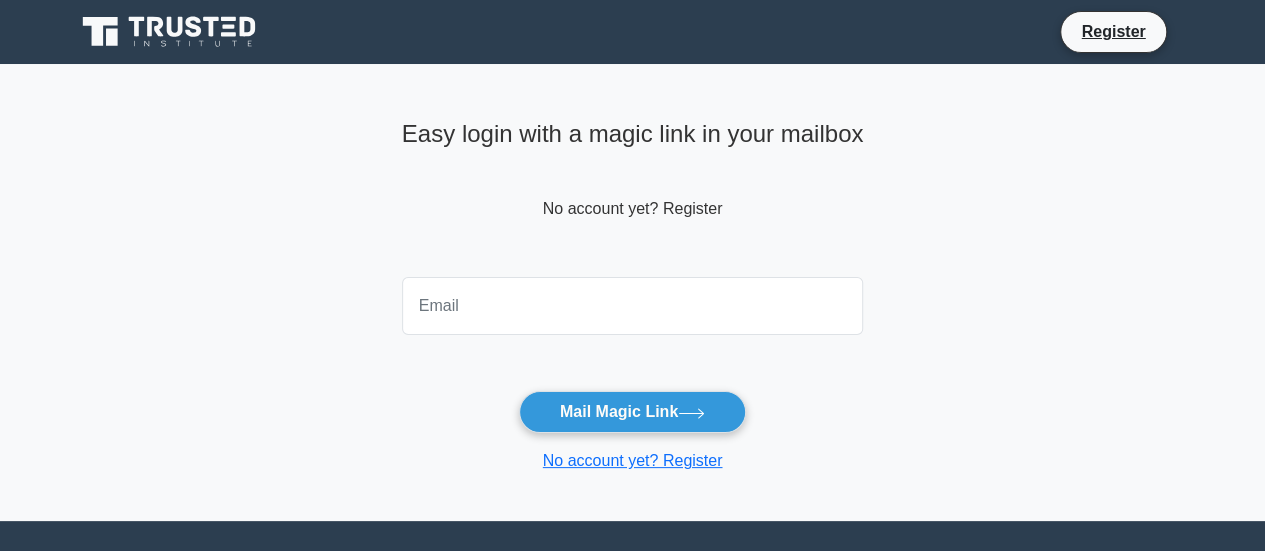 click at bounding box center [633, 306] 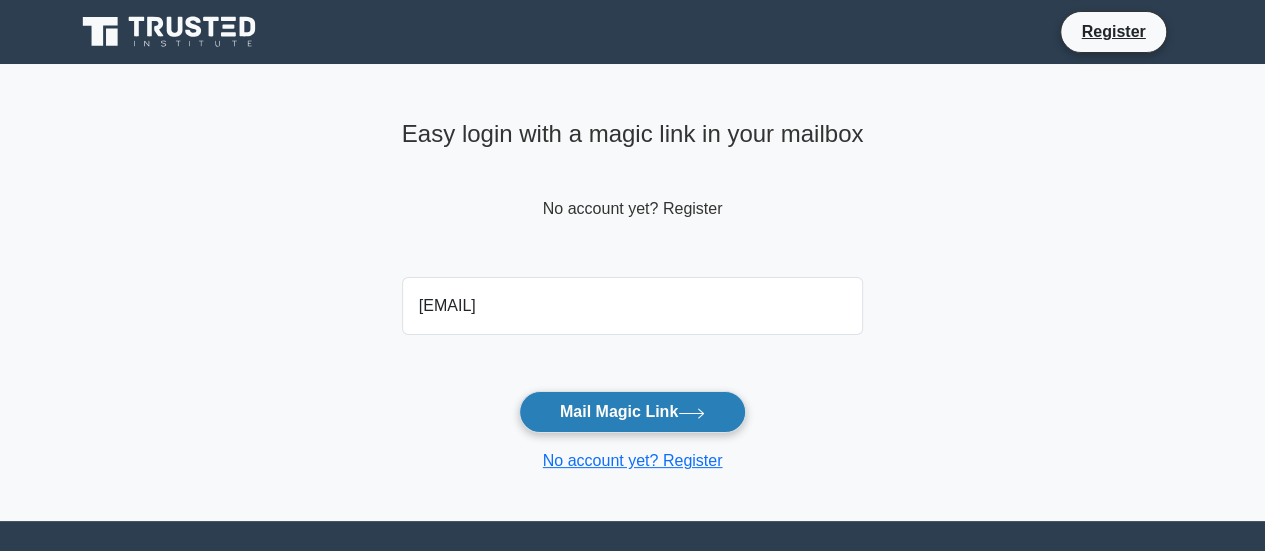 click on "Mail Magic Link" at bounding box center (632, 412) 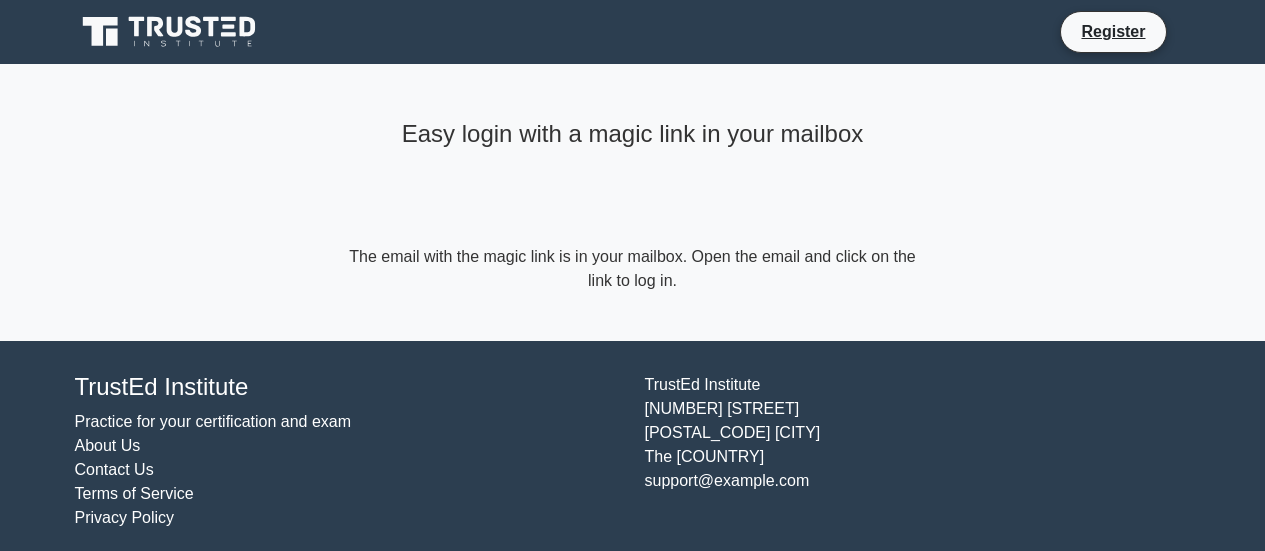 scroll, scrollTop: 0, scrollLeft: 0, axis: both 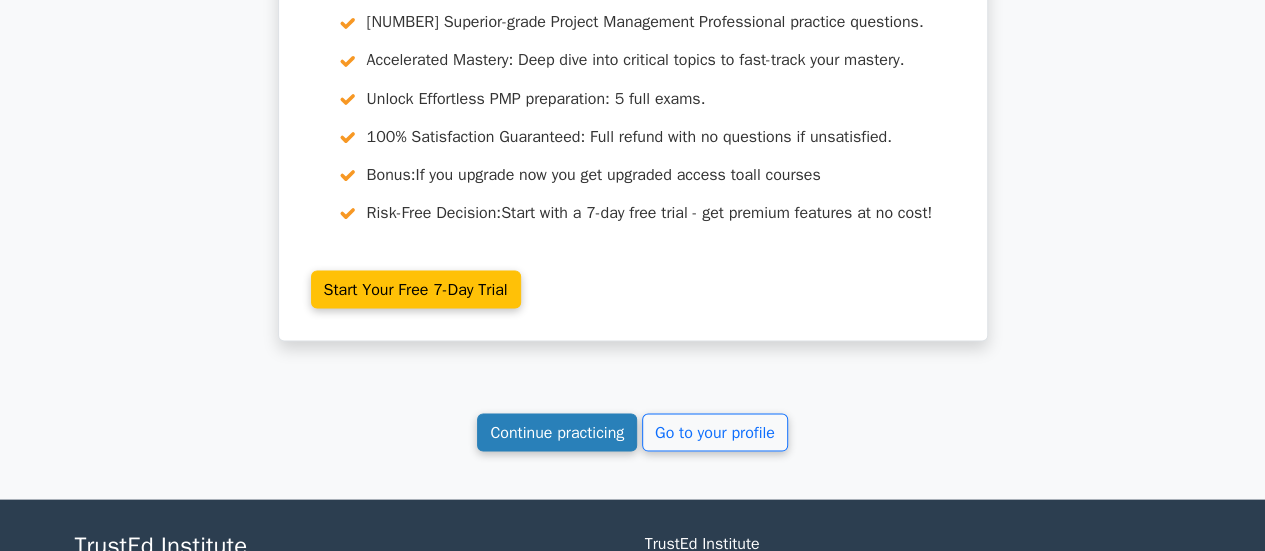 click on "Continue practicing" at bounding box center [557, 432] 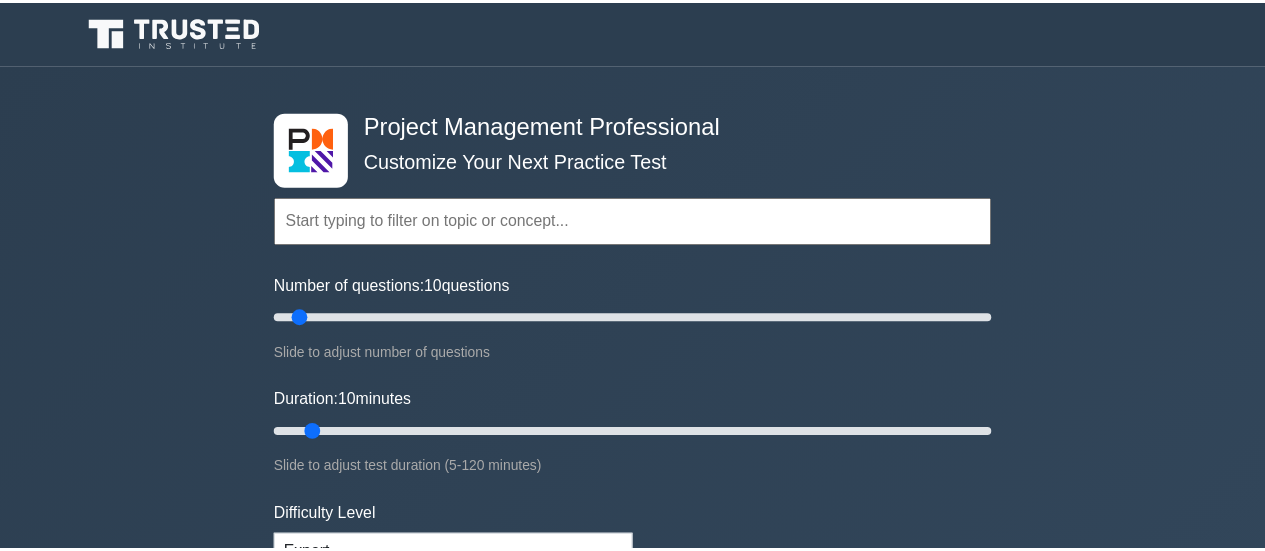 scroll, scrollTop: 0, scrollLeft: 0, axis: both 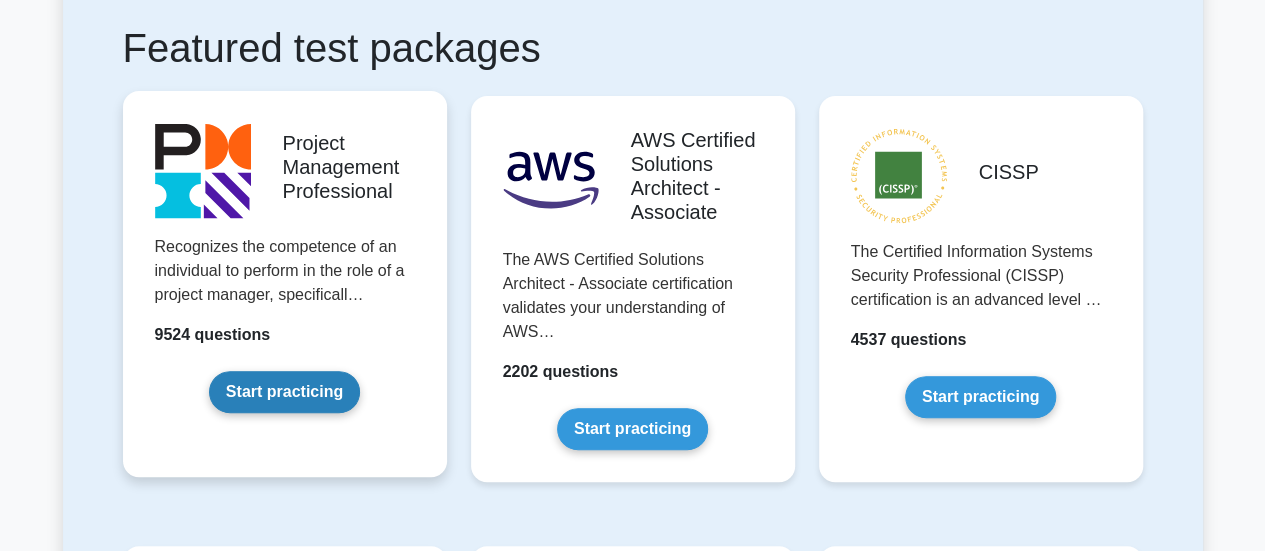 click on "Start practicing" at bounding box center [284, 392] 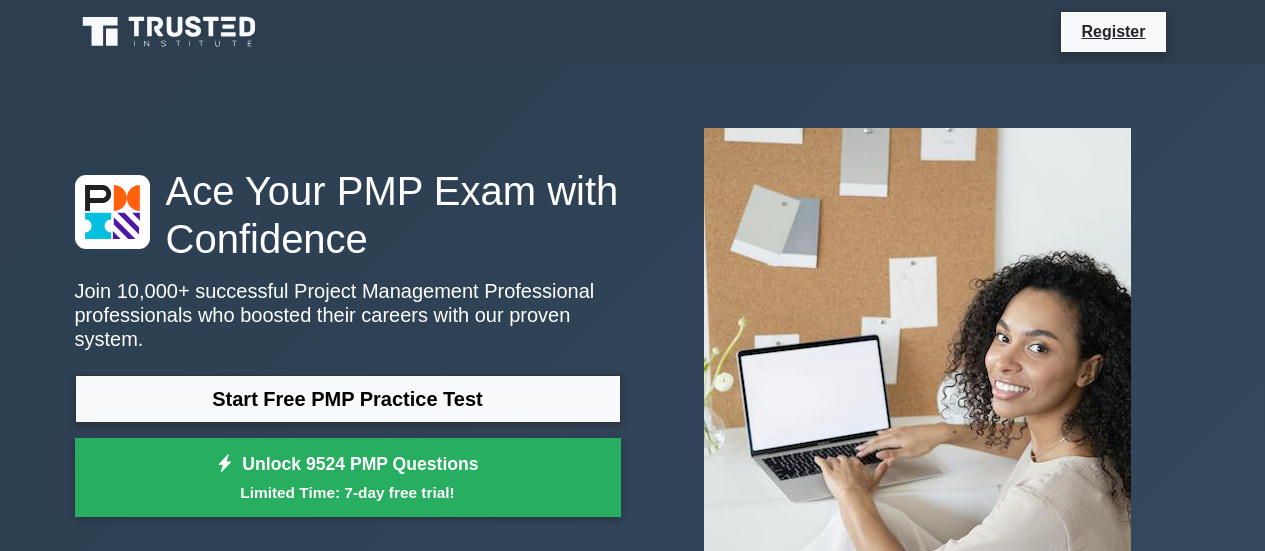 scroll, scrollTop: 0, scrollLeft: 0, axis: both 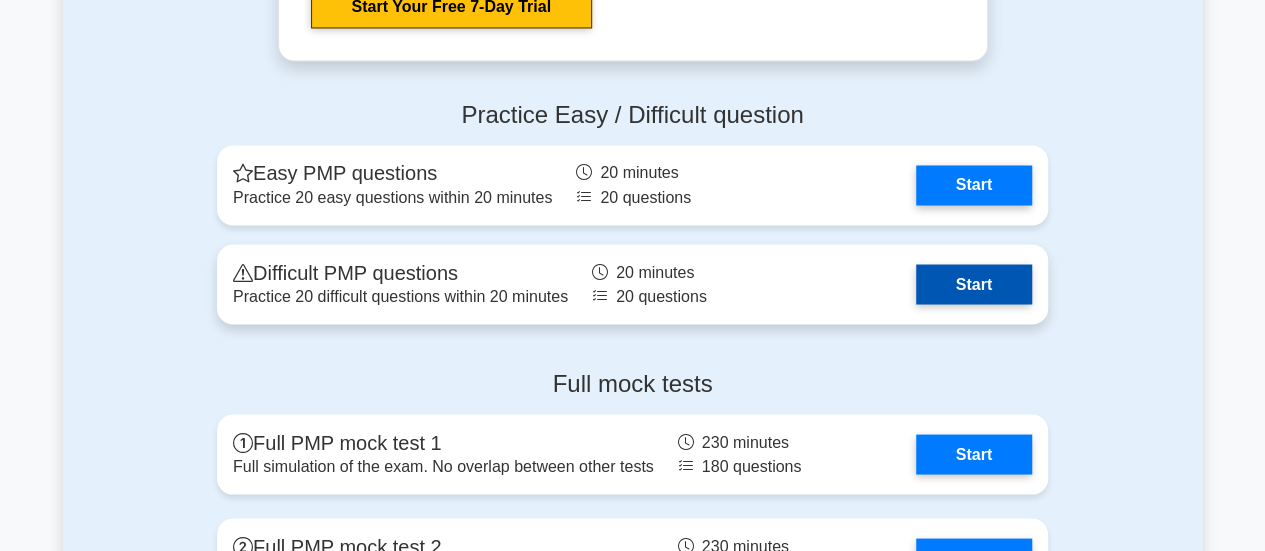 click on "Start" at bounding box center [974, 284] 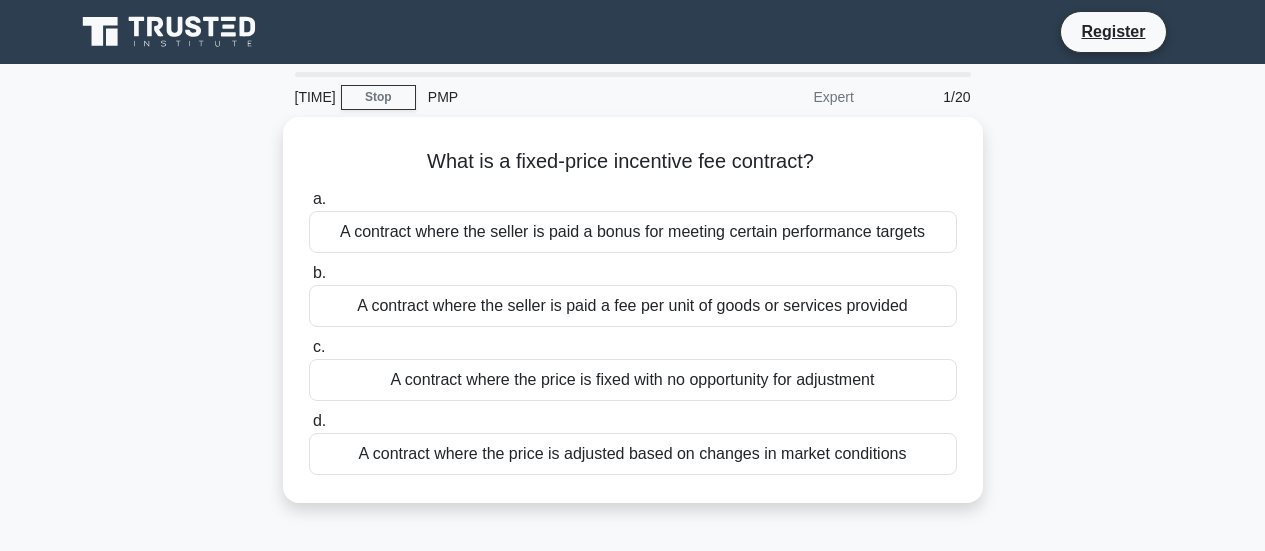 scroll, scrollTop: 0, scrollLeft: 0, axis: both 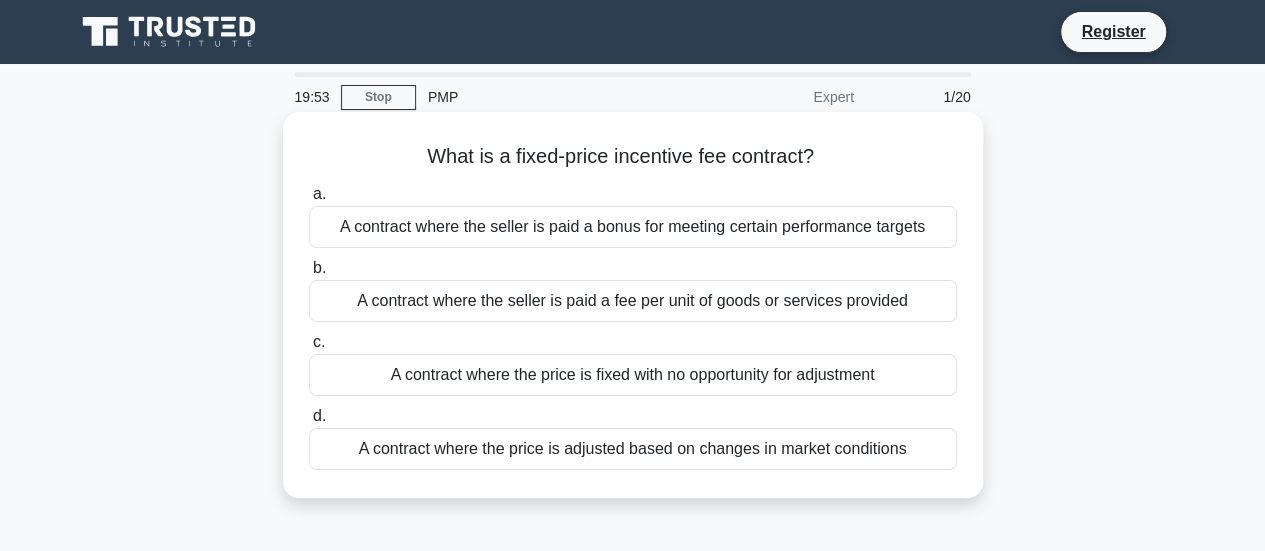 click on "A contract where the seller is paid a bonus for meeting certain performance targets" at bounding box center (633, 227) 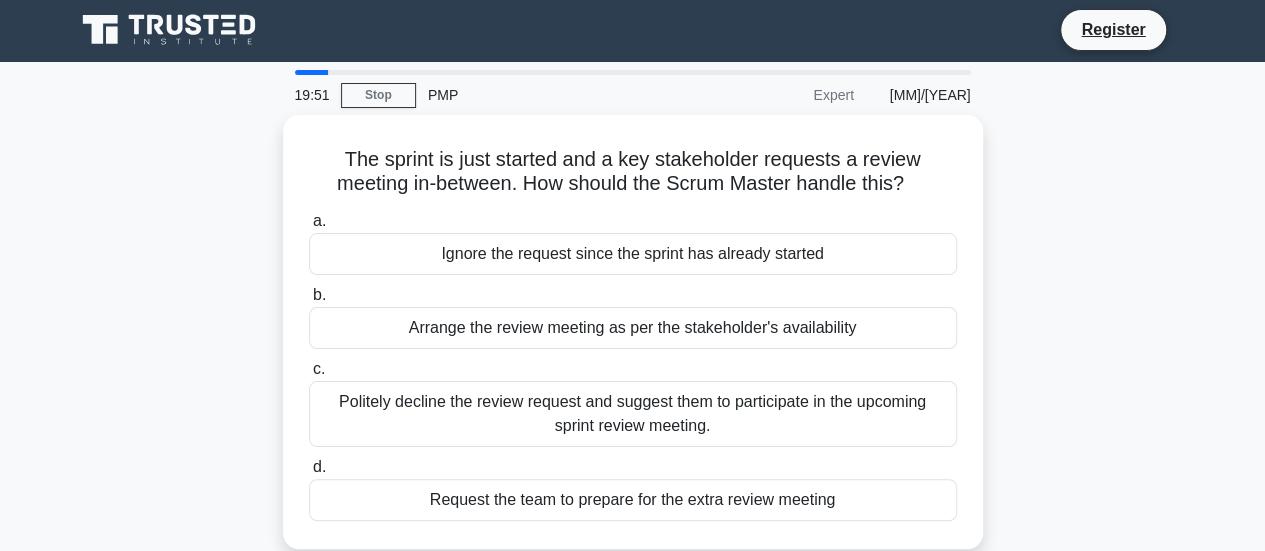 scroll, scrollTop: 0, scrollLeft: 0, axis: both 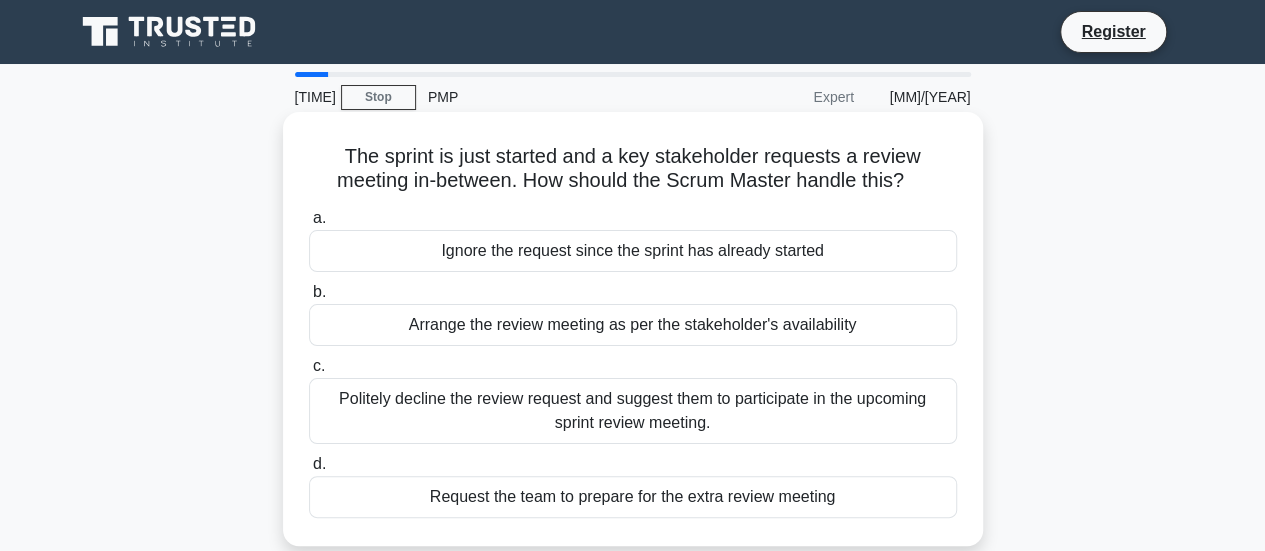 click on "Politely decline the review request and suggest them to participate in the upcoming sprint review meeting." at bounding box center (633, 411) 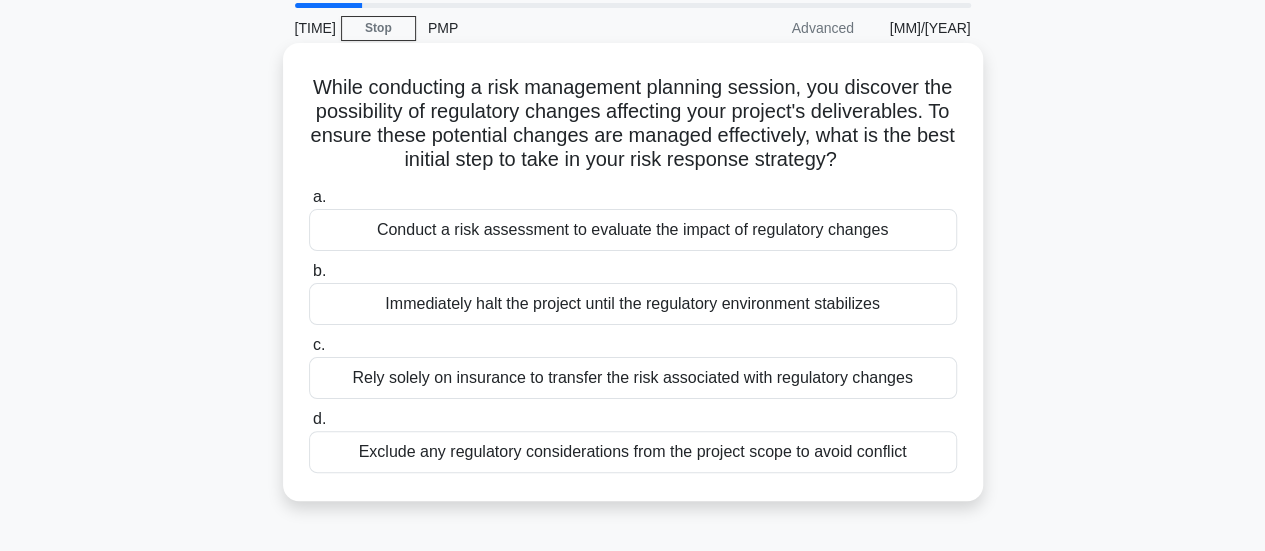 scroll, scrollTop: 100, scrollLeft: 0, axis: vertical 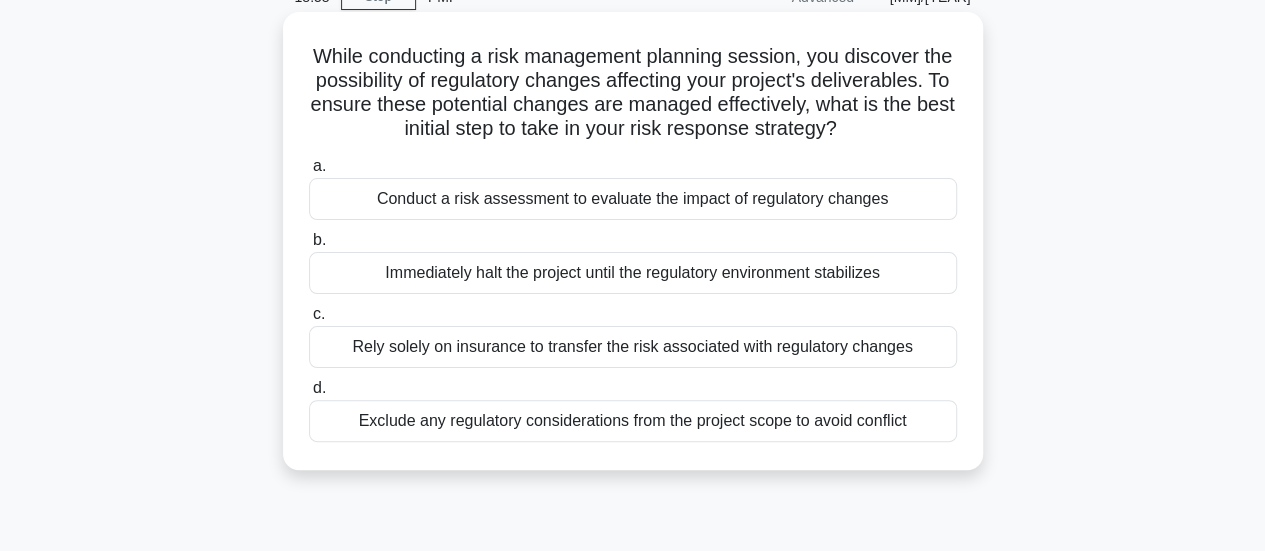 click on "Conduct a risk assessment to evaluate the impact of regulatory changes" at bounding box center [633, 199] 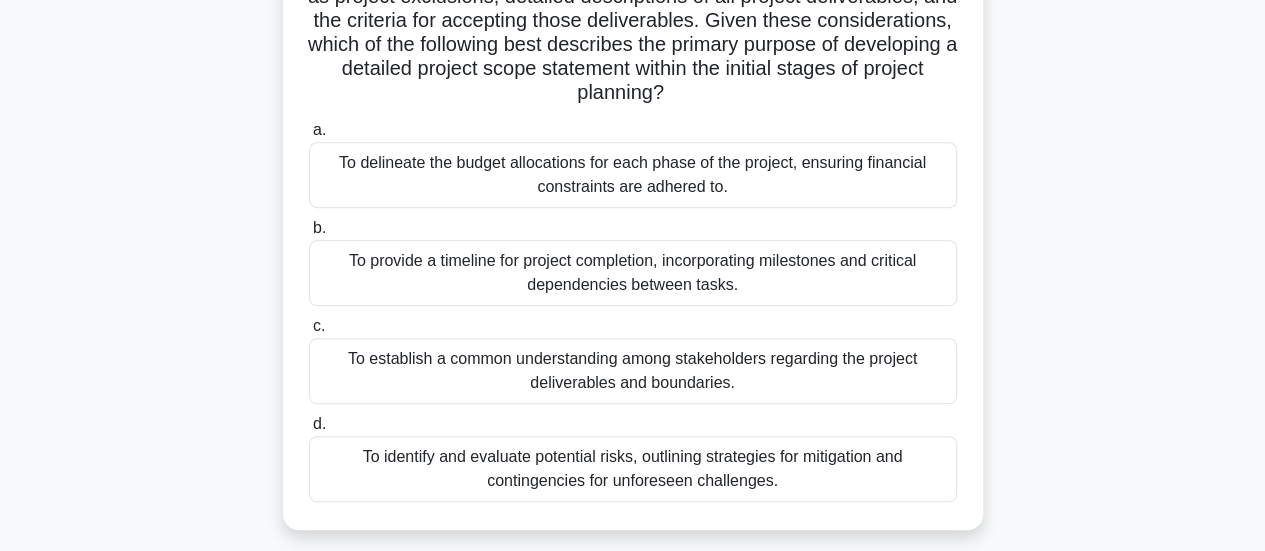 scroll, scrollTop: 500, scrollLeft: 0, axis: vertical 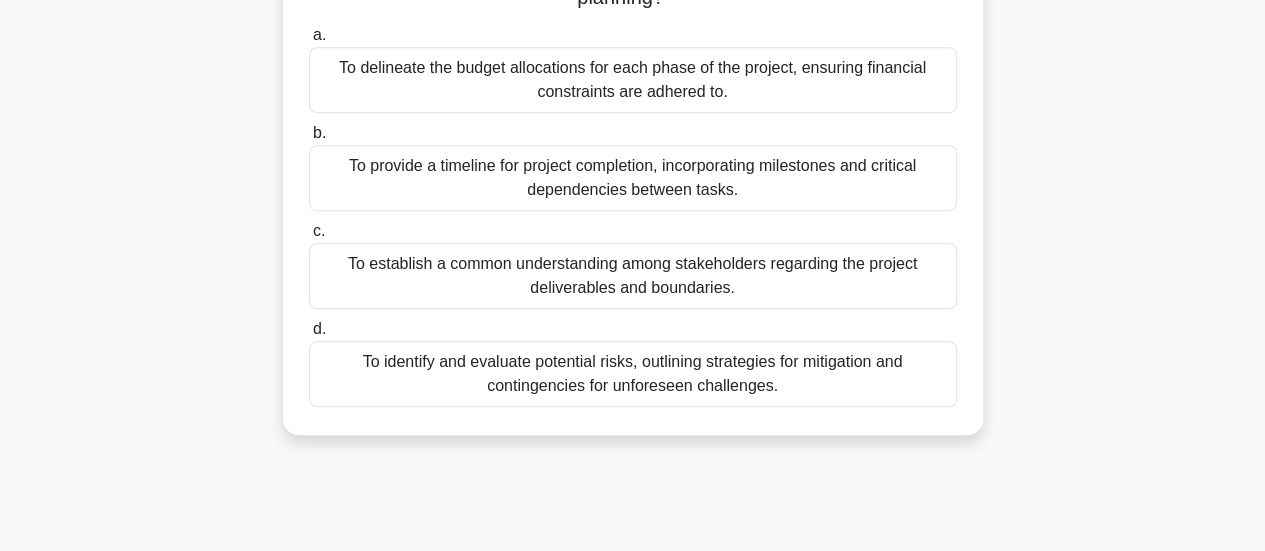 click on "To establish a common understanding among stakeholders regarding the project deliverables and boundaries." at bounding box center (633, 276) 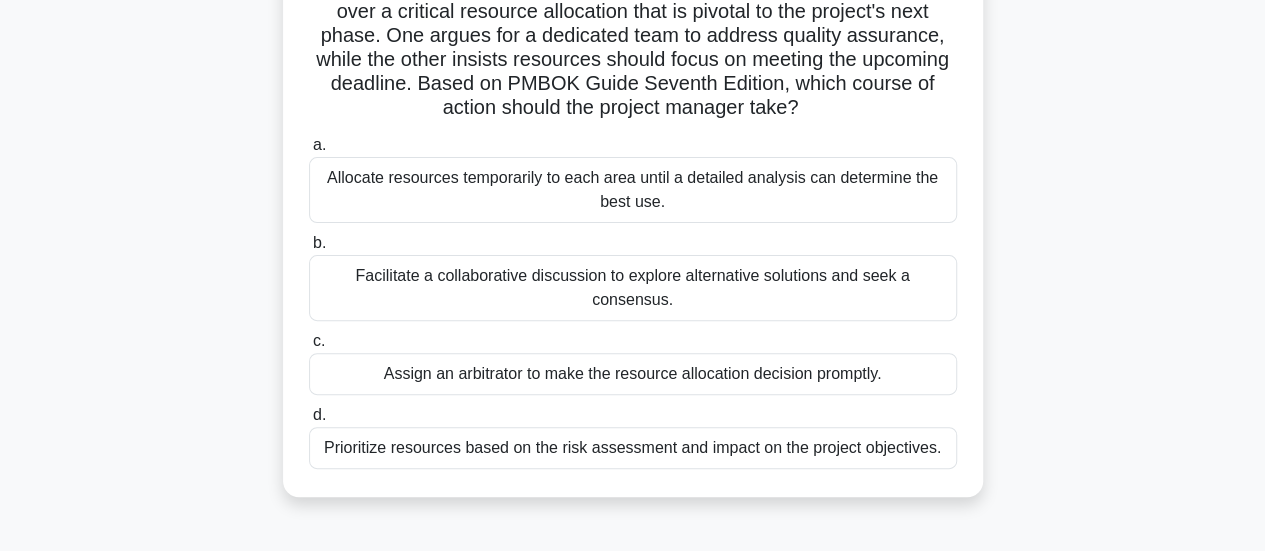 scroll, scrollTop: 200, scrollLeft: 0, axis: vertical 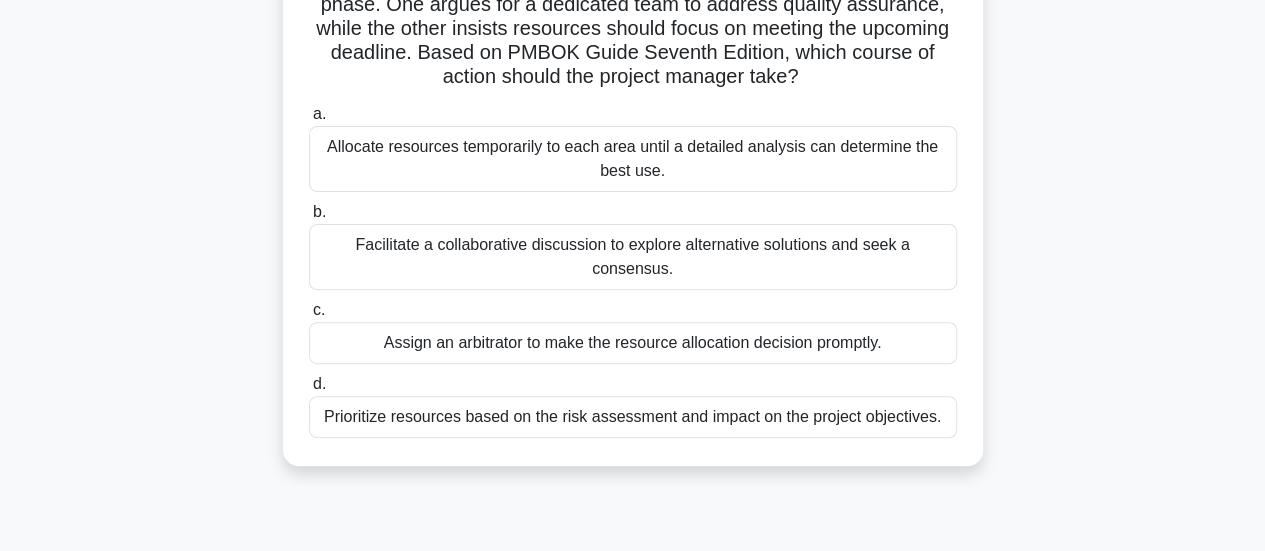 click on "Facilitate a collaborative discussion to explore alternative solutions and seek a consensus." at bounding box center (633, 257) 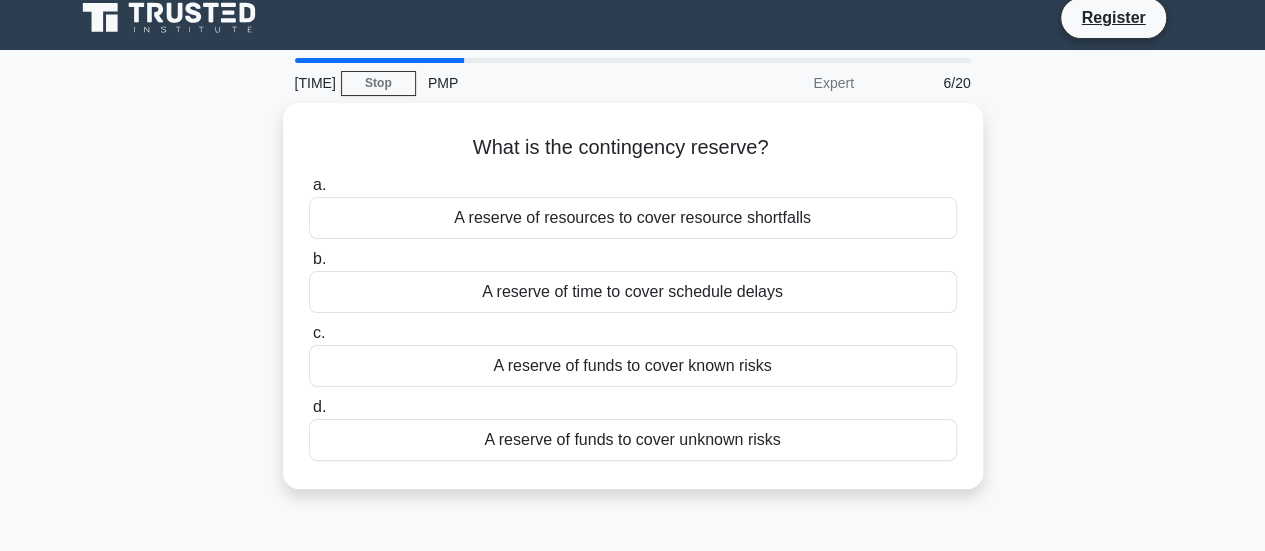 scroll, scrollTop: 0, scrollLeft: 0, axis: both 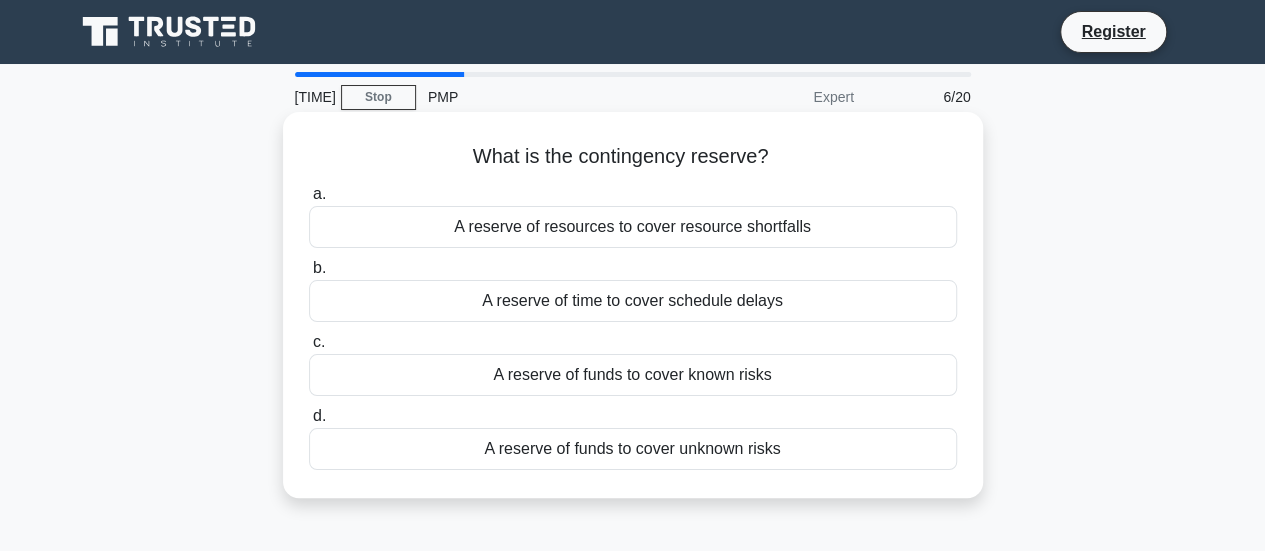 click on "A reserve of funds to cover known risks" at bounding box center (633, 375) 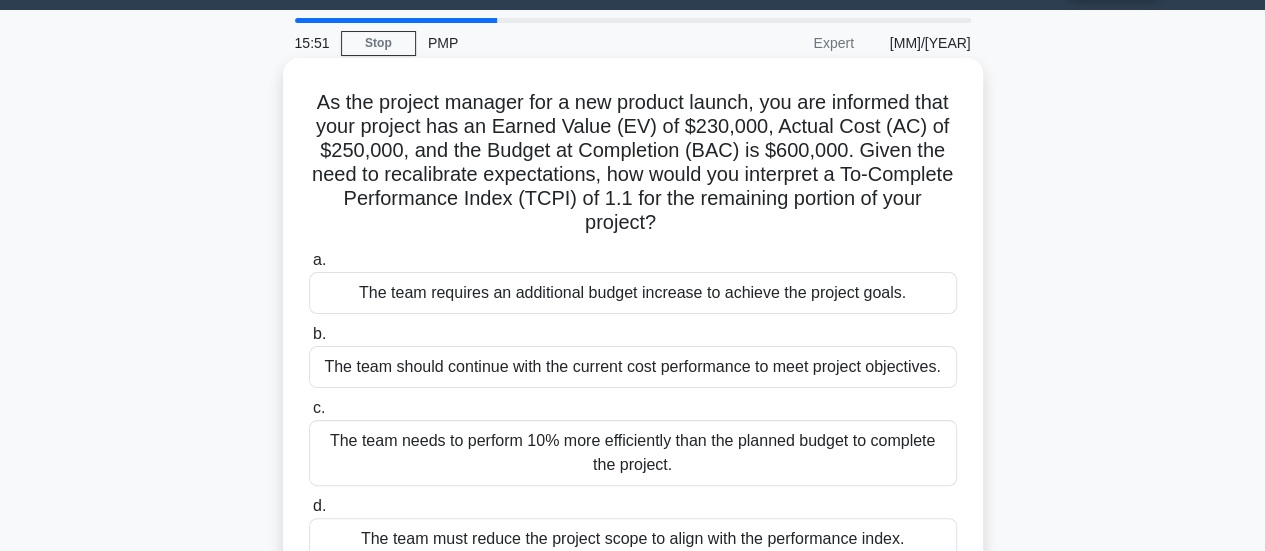 scroll, scrollTop: 100, scrollLeft: 0, axis: vertical 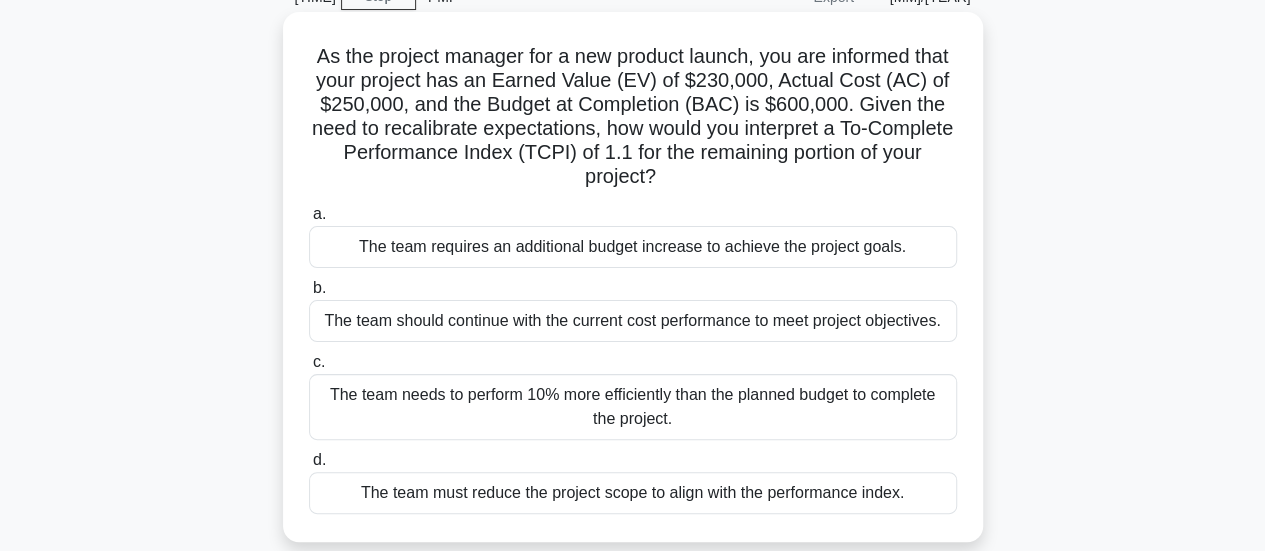click on "The team requires an additional budget increase to achieve the project goals." at bounding box center [633, 247] 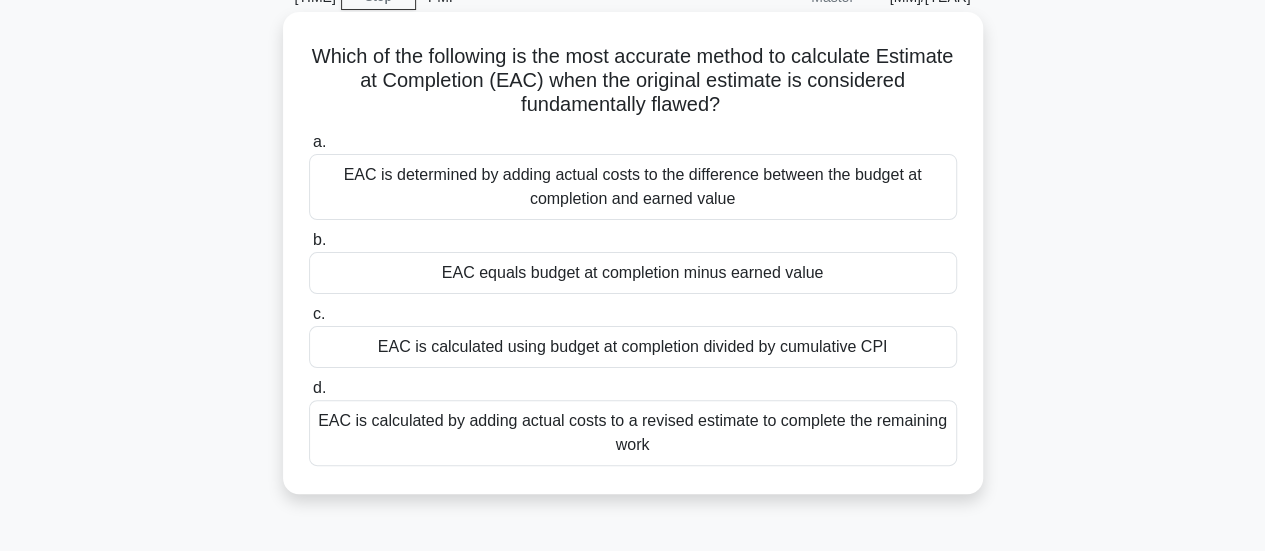 scroll, scrollTop: 0, scrollLeft: 0, axis: both 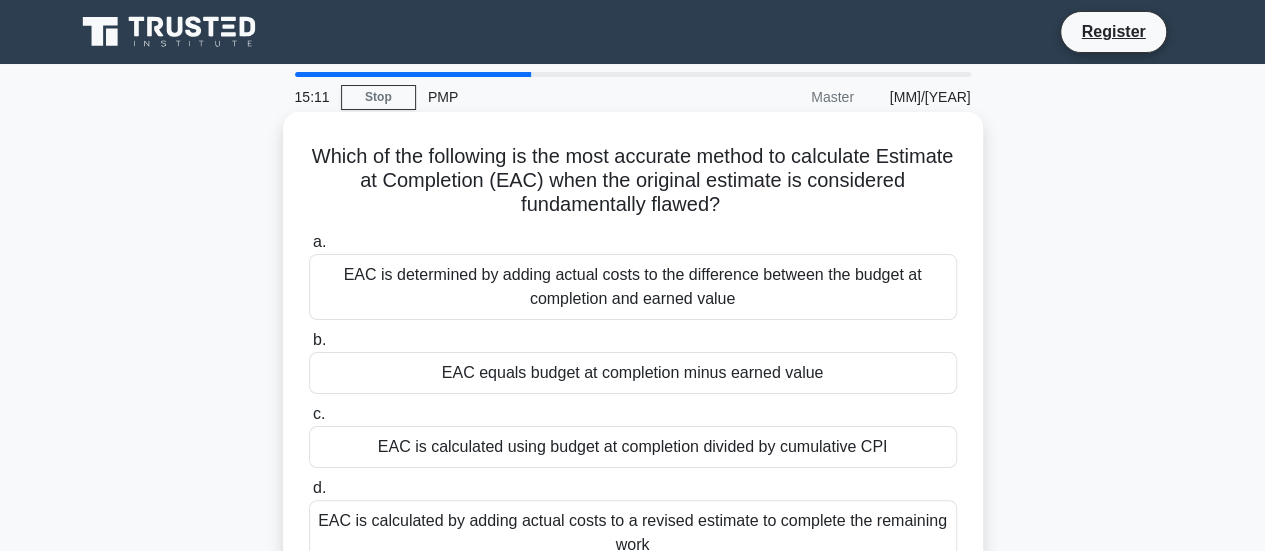 click on "EAC equals budget at completion minus earned value" at bounding box center (633, 373) 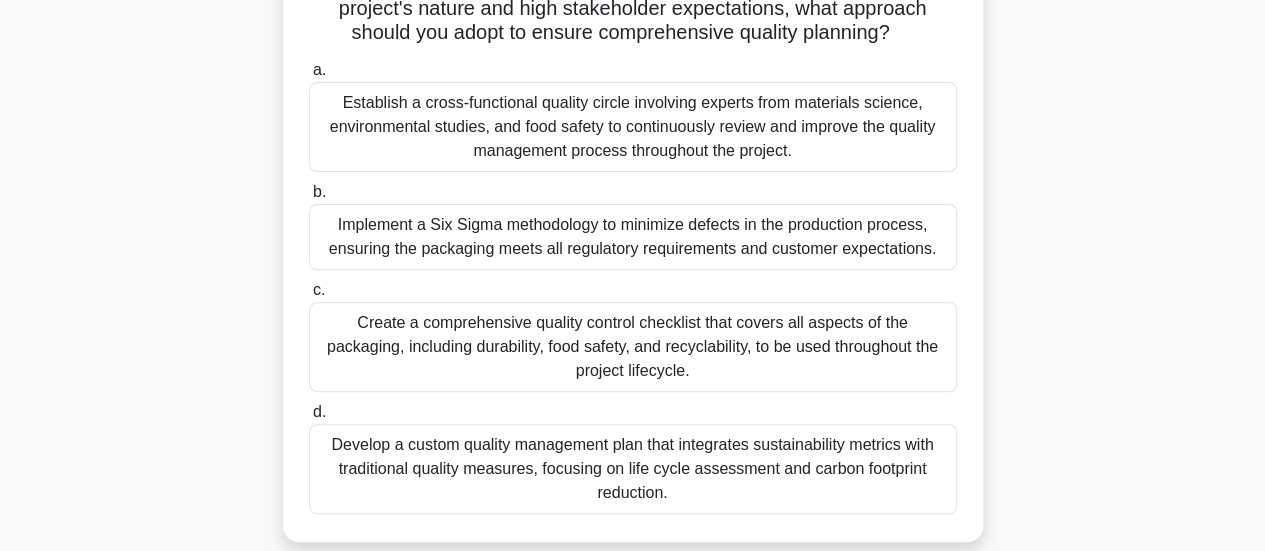 scroll, scrollTop: 300, scrollLeft: 0, axis: vertical 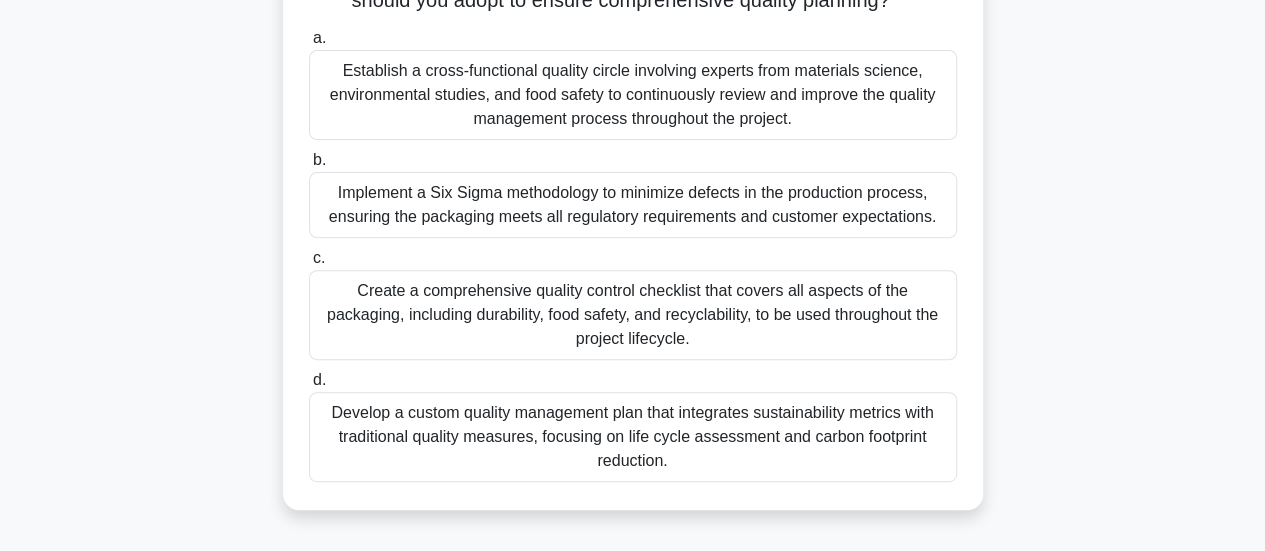 click on "Develop a custom quality management plan that integrates sustainability metrics with traditional quality measures, focusing on life cycle assessment and carbon footprint reduction." at bounding box center [633, 437] 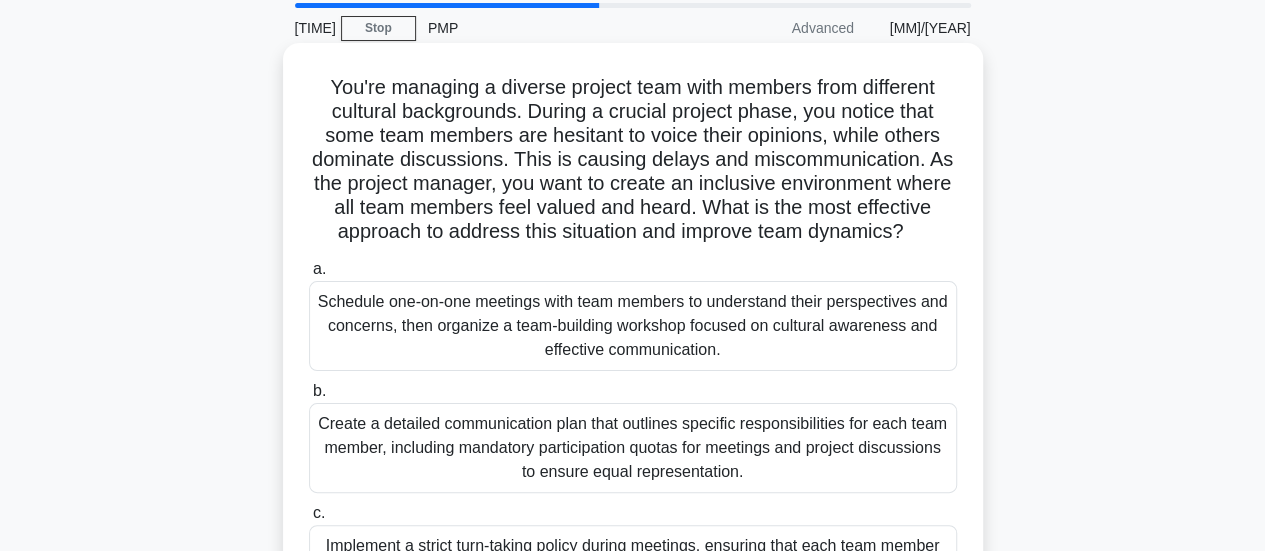 scroll, scrollTop: 100, scrollLeft: 0, axis: vertical 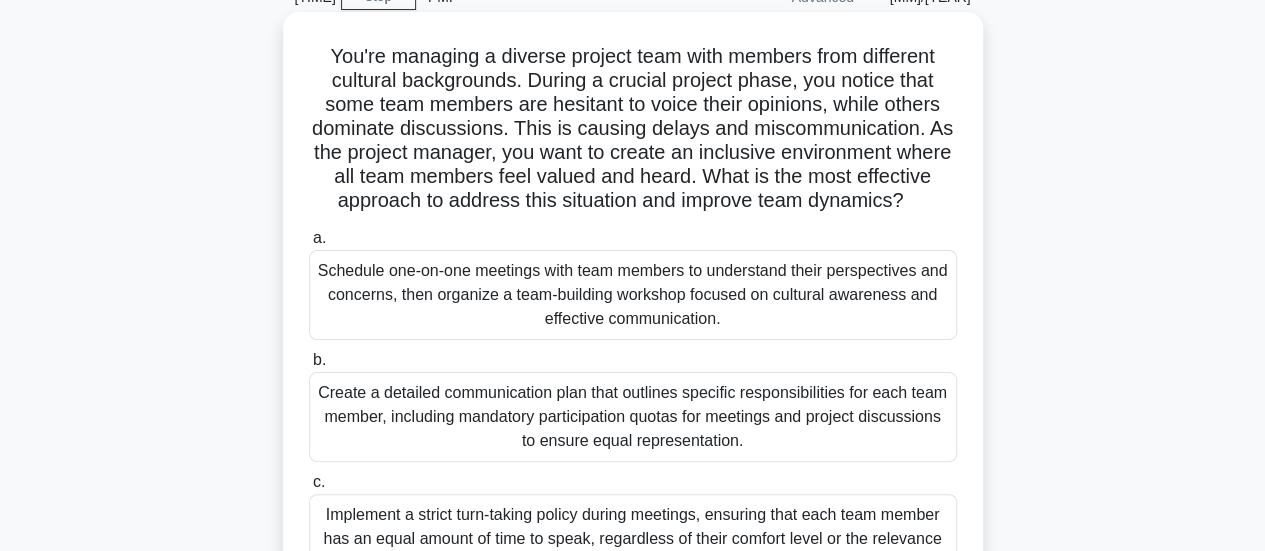 click on "Schedule one-on-one meetings with team members to understand their perspectives and concerns, then organize a team-building workshop focused on cultural awareness and effective communication." at bounding box center (633, 295) 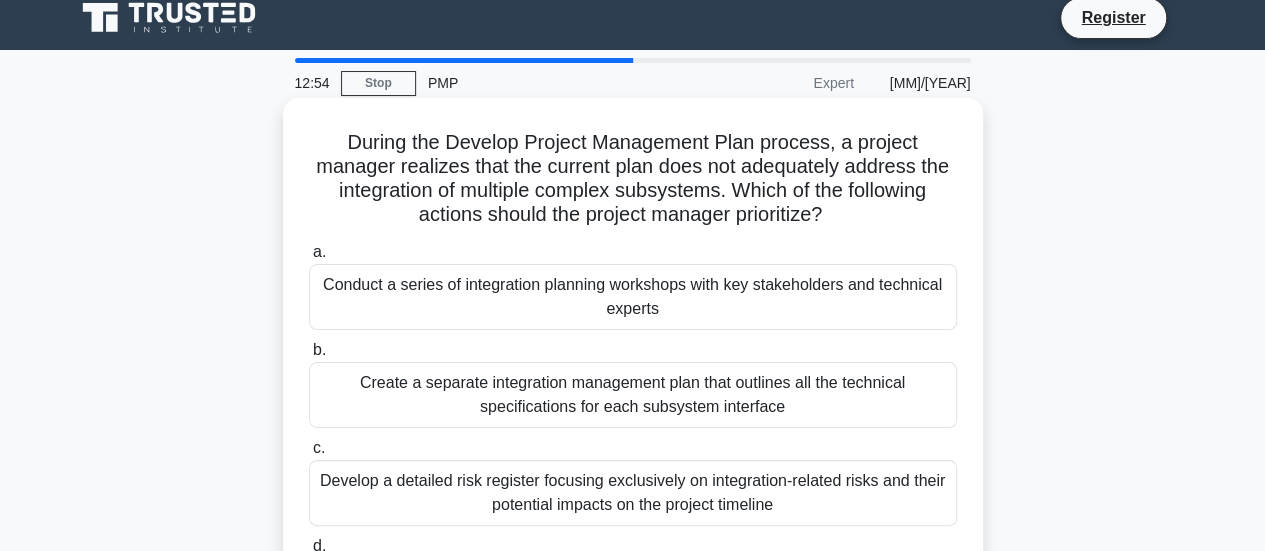 scroll, scrollTop: 100, scrollLeft: 0, axis: vertical 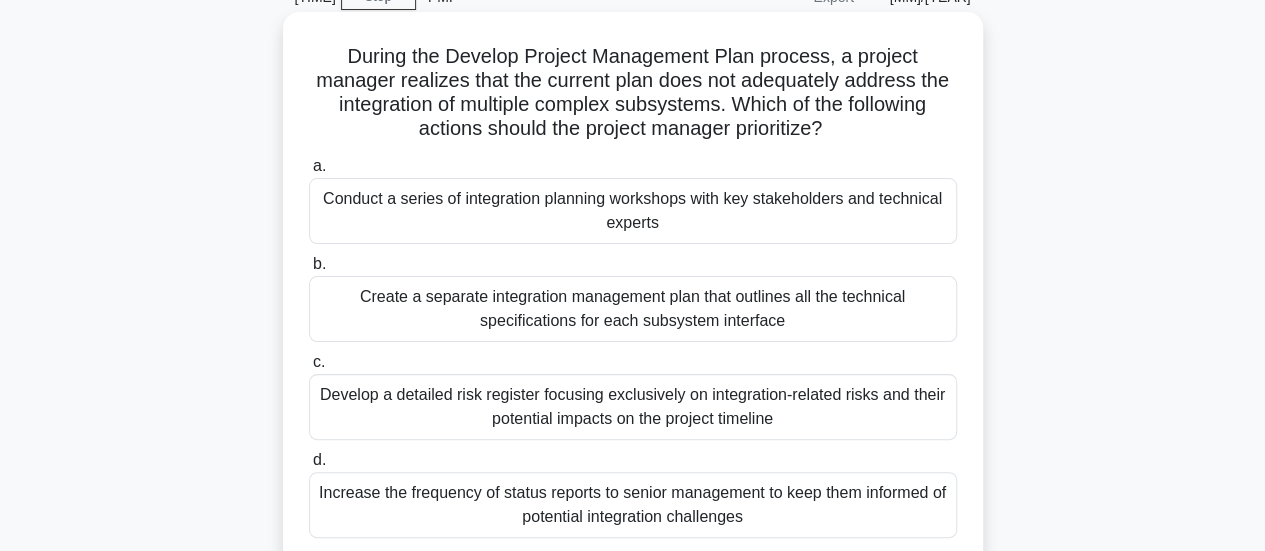 click on "Create a separate integration management plan that outlines all the technical specifications for each subsystem interface" at bounding box center (633, 309) 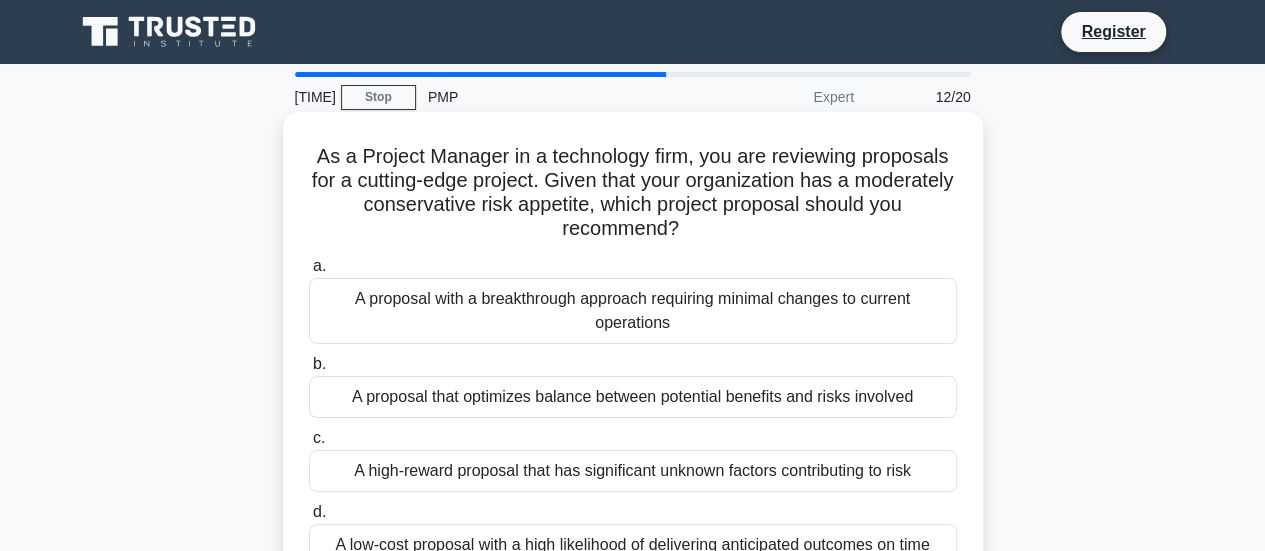 scroll, scrollTop: 100, scrollLeft: 0, axis: vertical 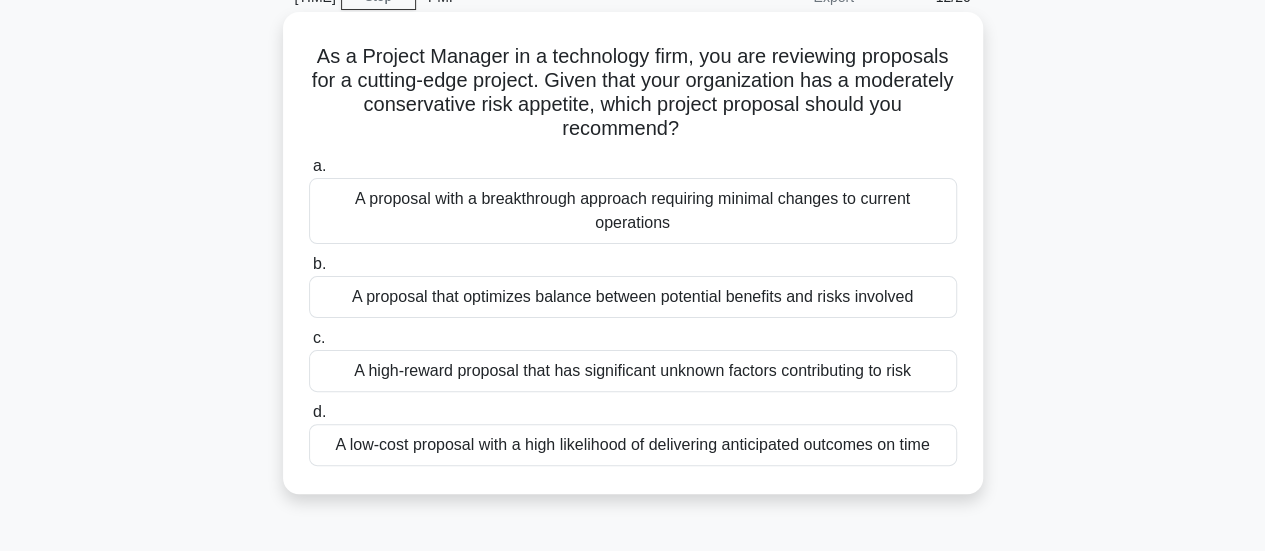 click on "A low-cost proposal with a high likelihood of delivering anticipated outcomes on time" at bounding box center (633, 445) 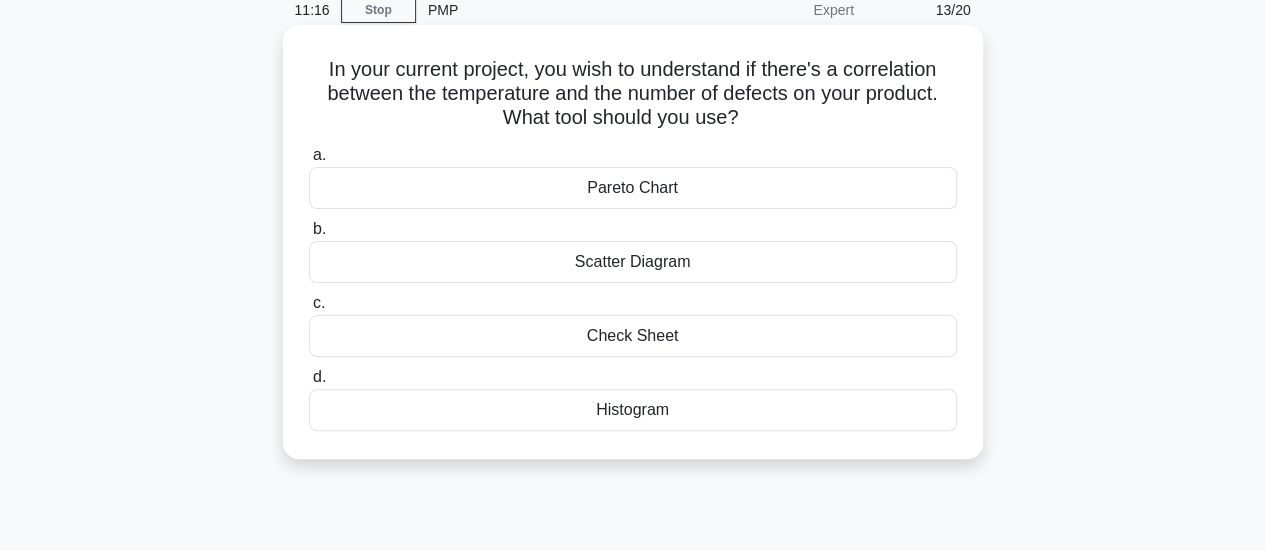 scroll, scrollTop: 0, scrollLeft: 0, axis: both 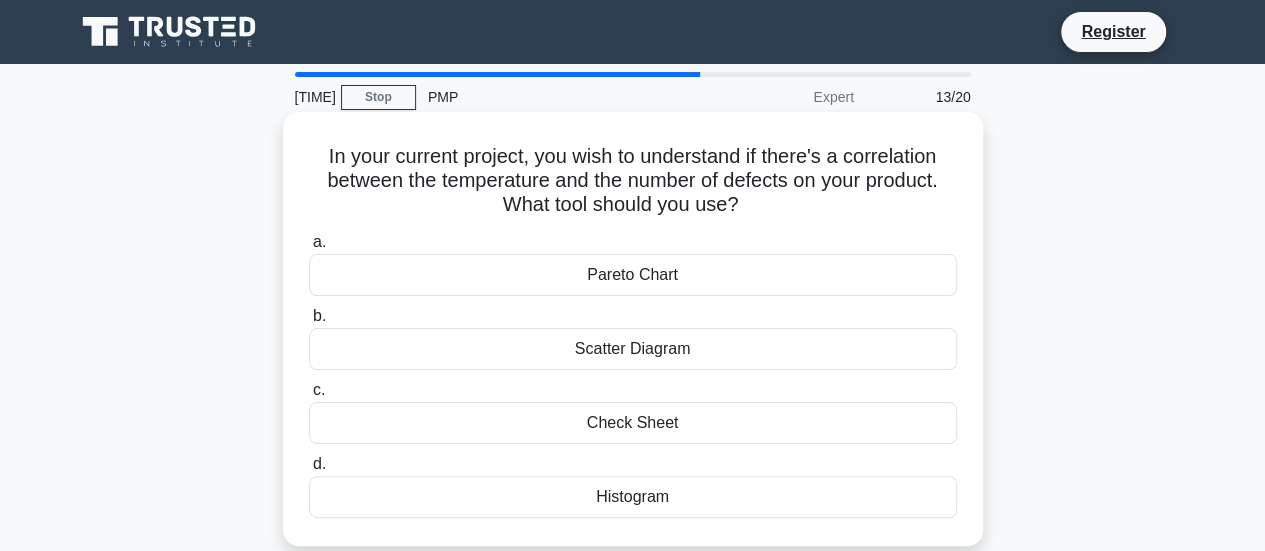 click on "Scatter Diagram" at bounding box center [633, 349] 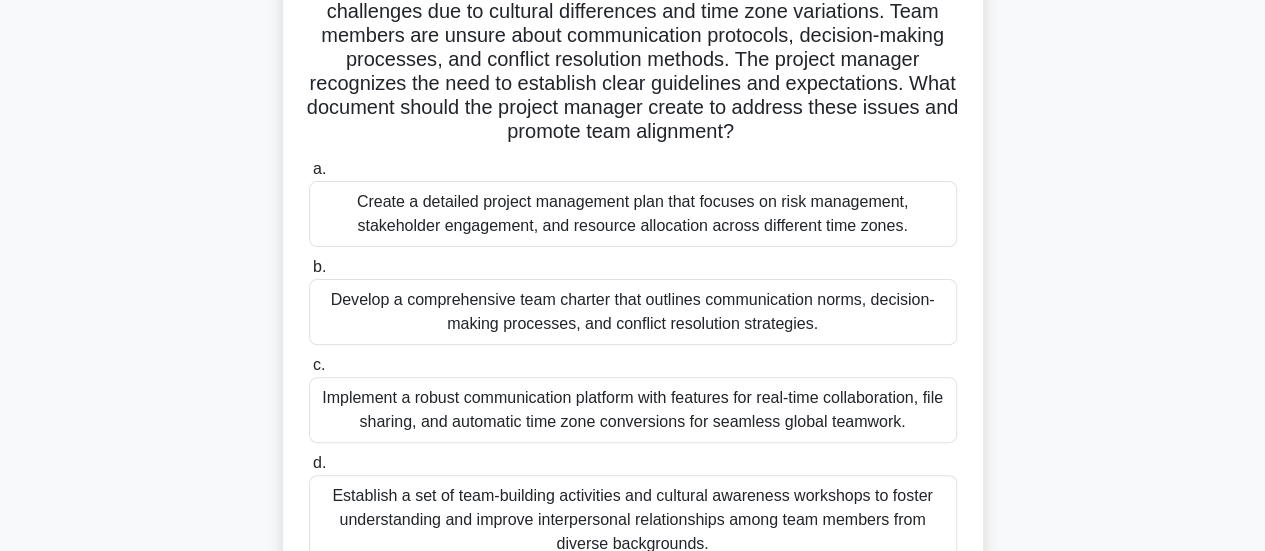 scroll, scrollTop: 200, scrollLeft: 0, axis: vertical 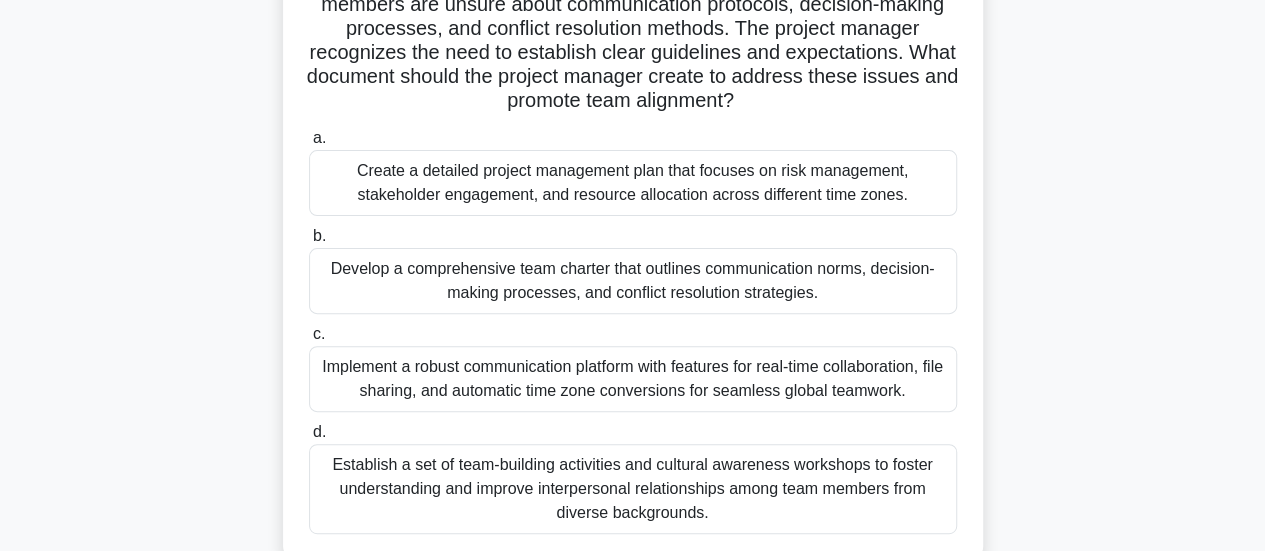 click on "Establish a set of team-building activities and cultural awareness workshops to foster understanding and improve interpersonal relationships among team members from diverse backgrounds." at bounding box center (633, 489) 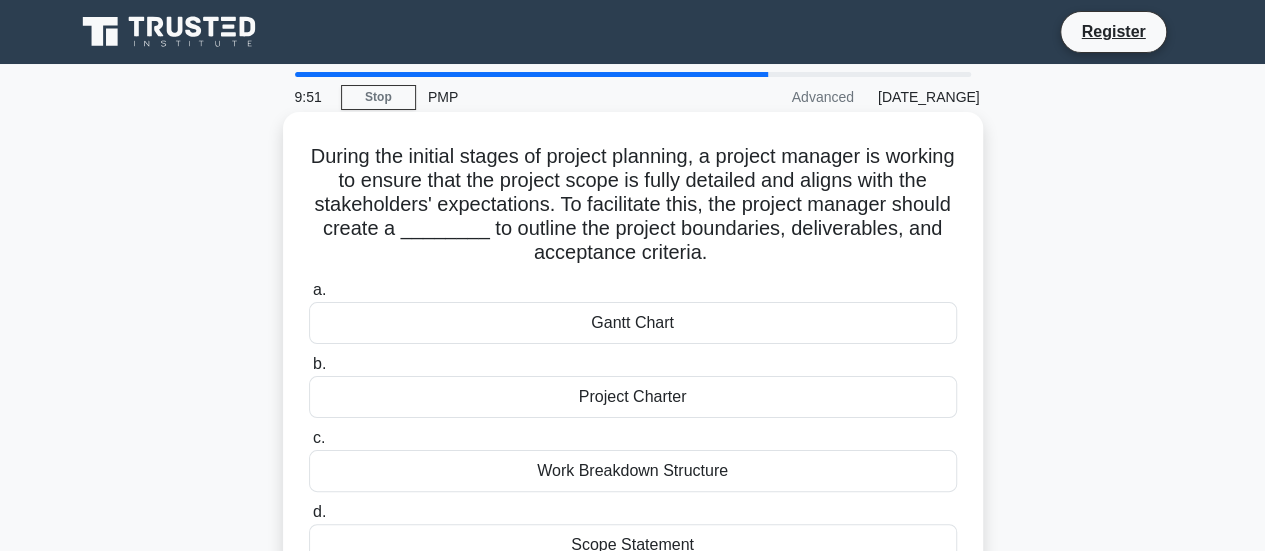 scroll, scrollTop: 100, scrollLeft: 0, axis: vertical 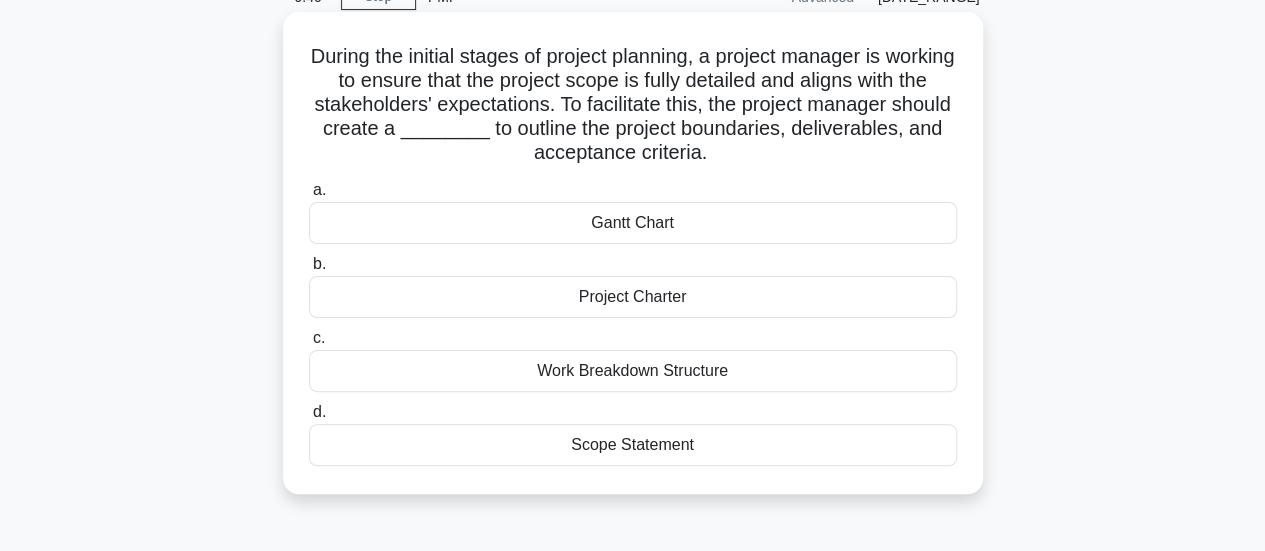 click on "Scope Statement" at bounding box center [633, 445] 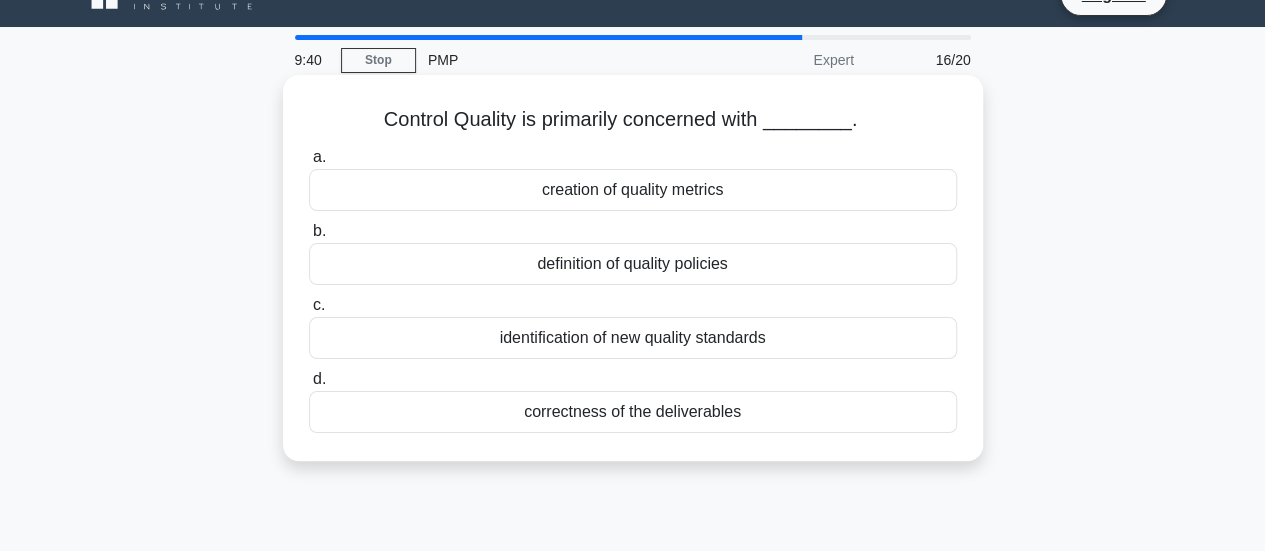 scroll, scrollTop: 0, scrollLeft: 0, axis: both 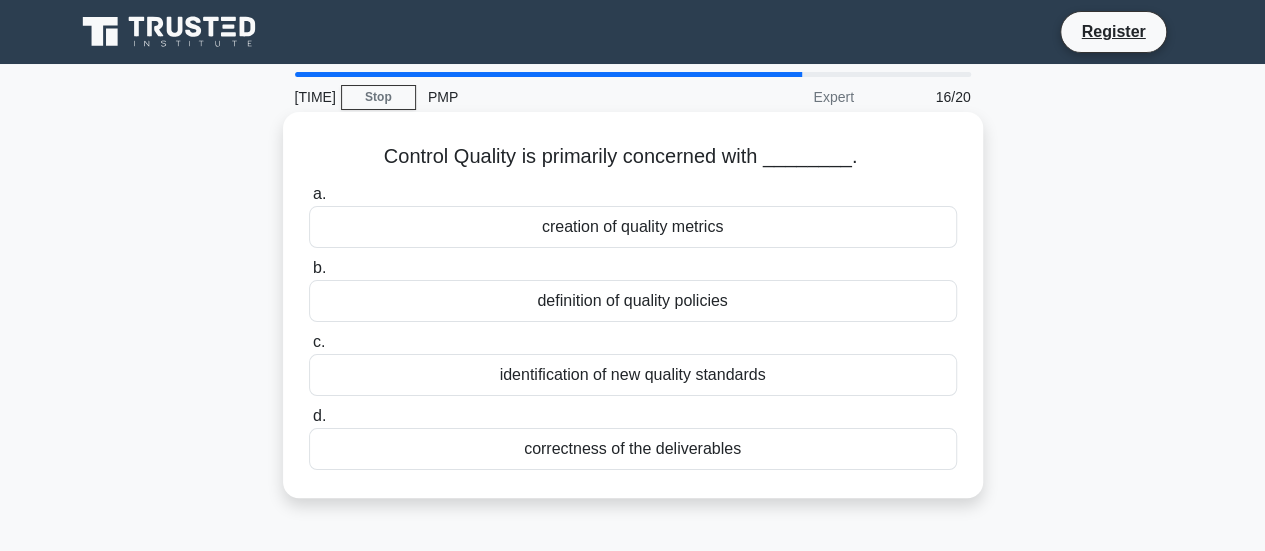 click on "correctness of the deliverables" at bounding box center (633, 449) 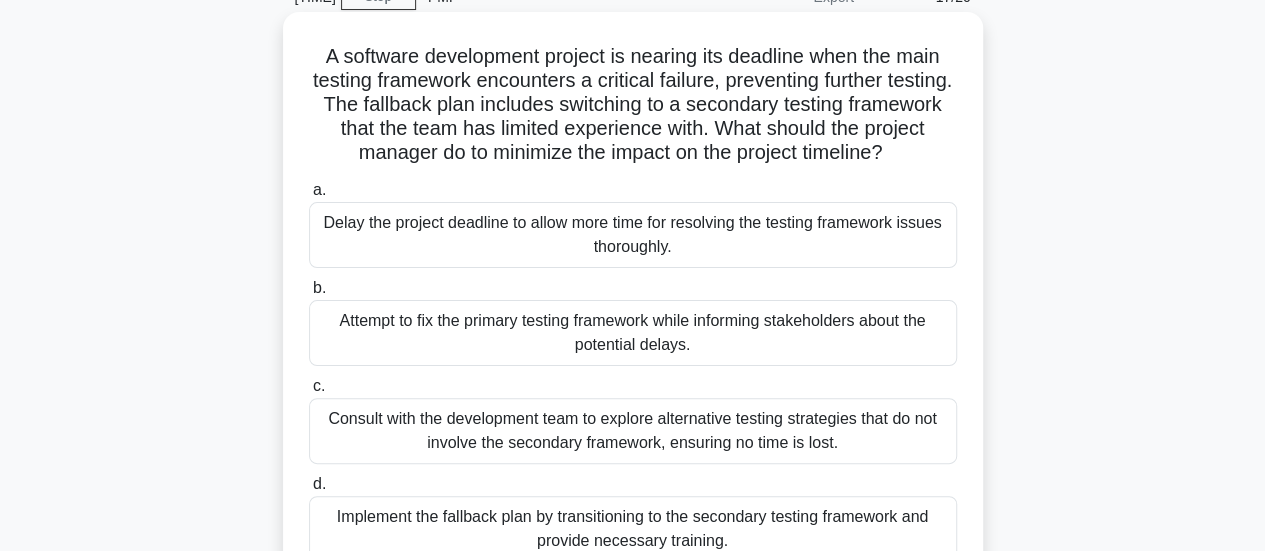 scroll, scrollTop: 200, scrollLeft: 0, axis: vertical 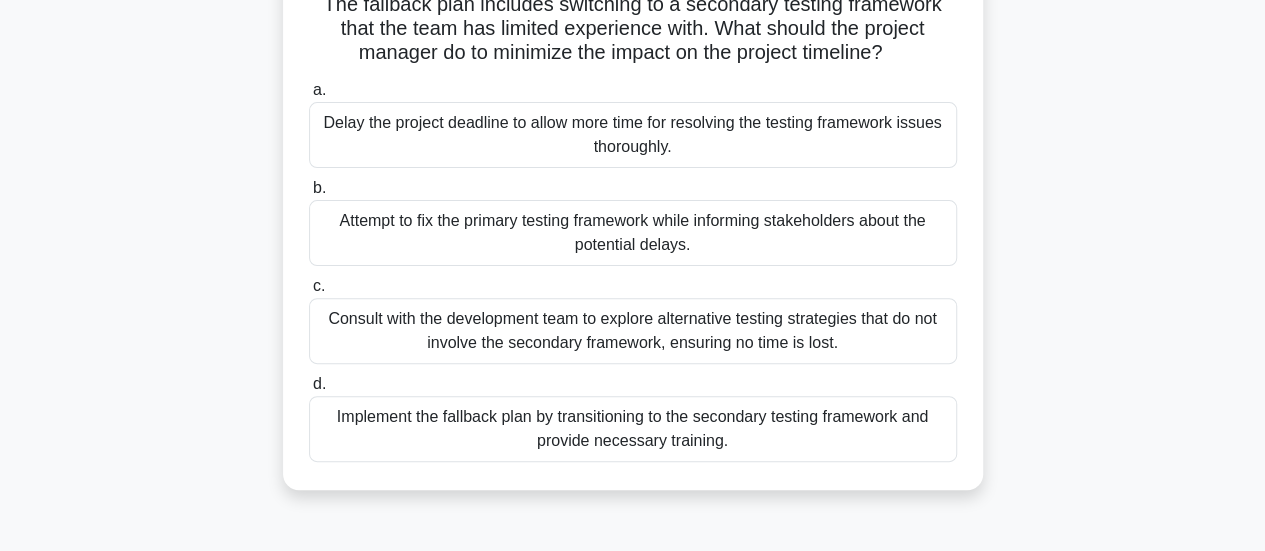 click on "Implement the fallback plan by transitioning to the secondary testing framework and provide necessary training." at bounding box center [633, 429] 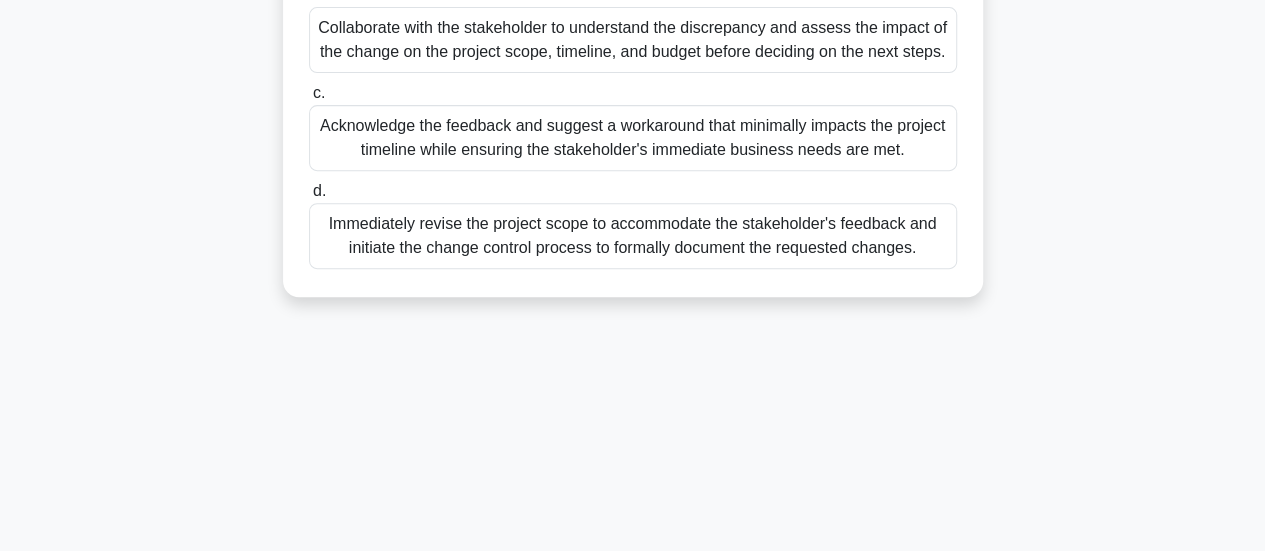 scroll, scrollTop: 400, scrollLeft: 0, axis: vertical 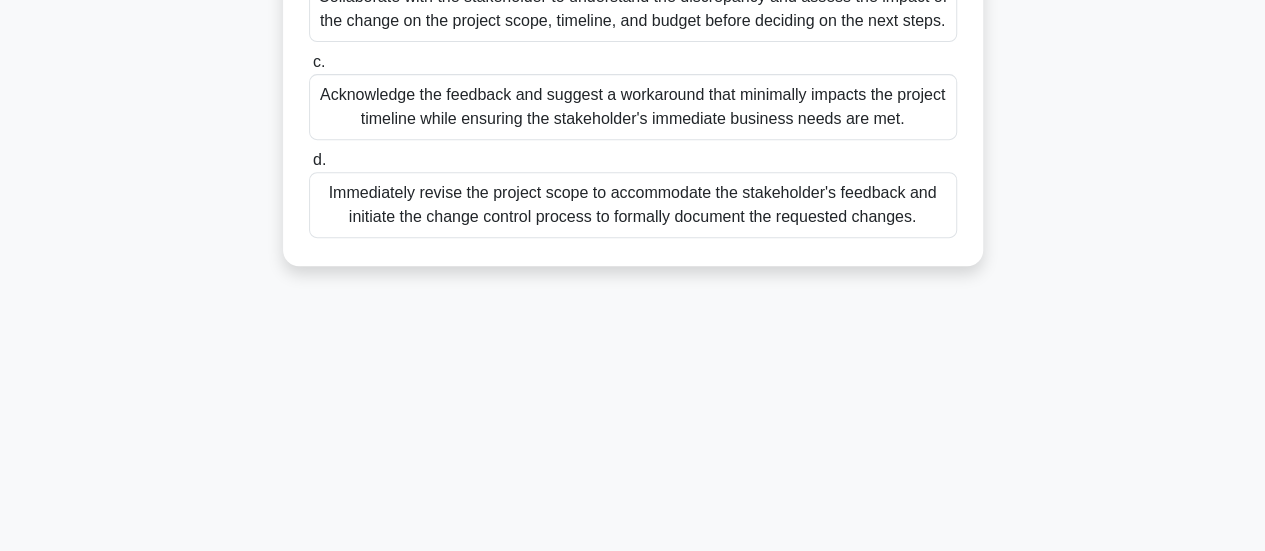 click on "Immediately revise the project scope to accommodate the stakeholder's feedback and initiate the change control process to formally document the requested changes." at bounding box center [633, 205] 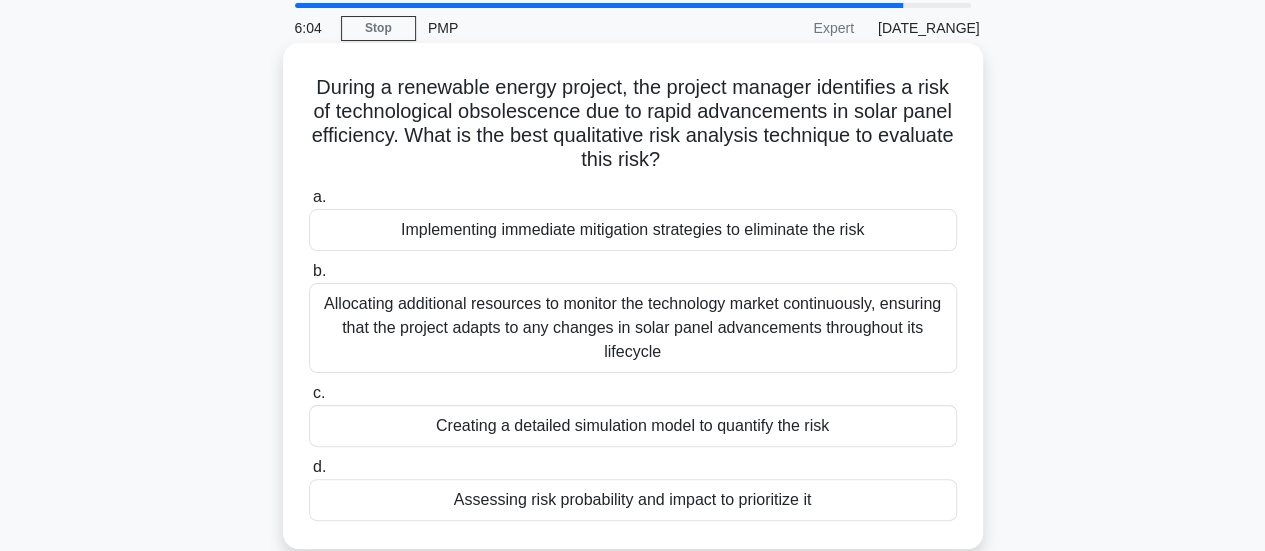 scroll, scrollTop: 100, scrollLeft: 0, axis: vertical 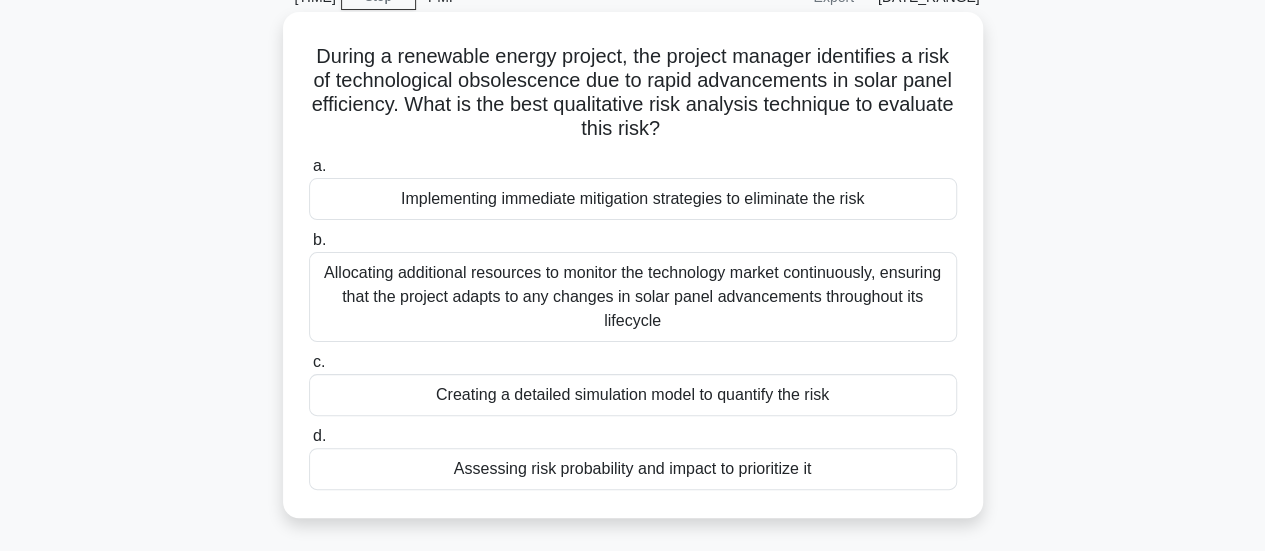 click on "Allocating additional resources to monitor the technology market continuously, ensuring that the project adapts to any changes in solar panel advancements throughout its lifecycle" at bounding box center [633, 297] 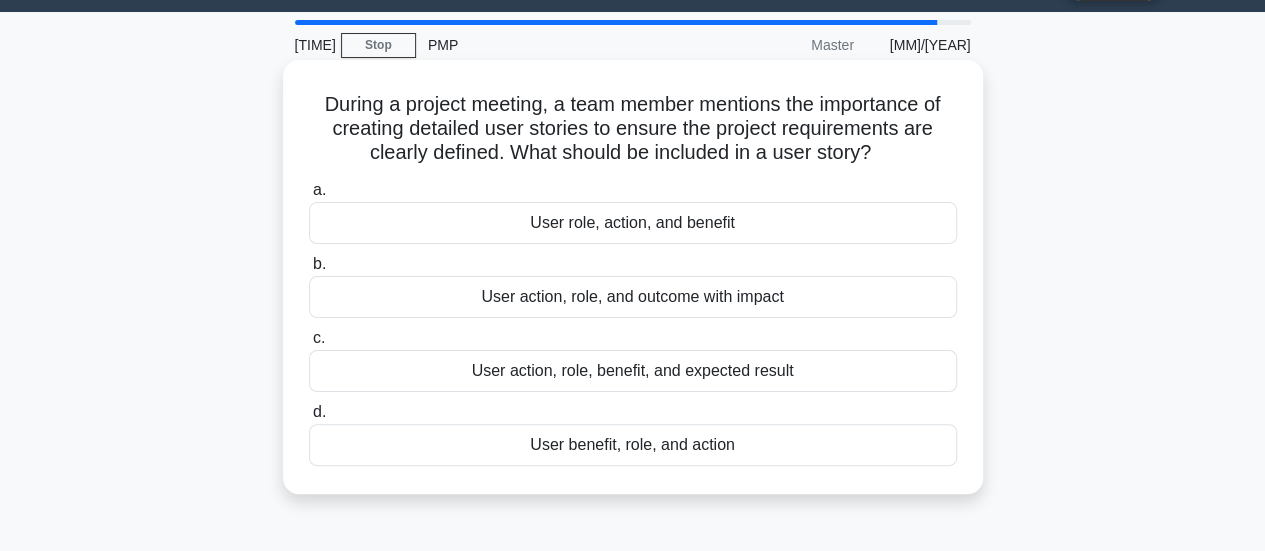 scroll, scrollTop: 0, scrollLeft: 0, axis: both 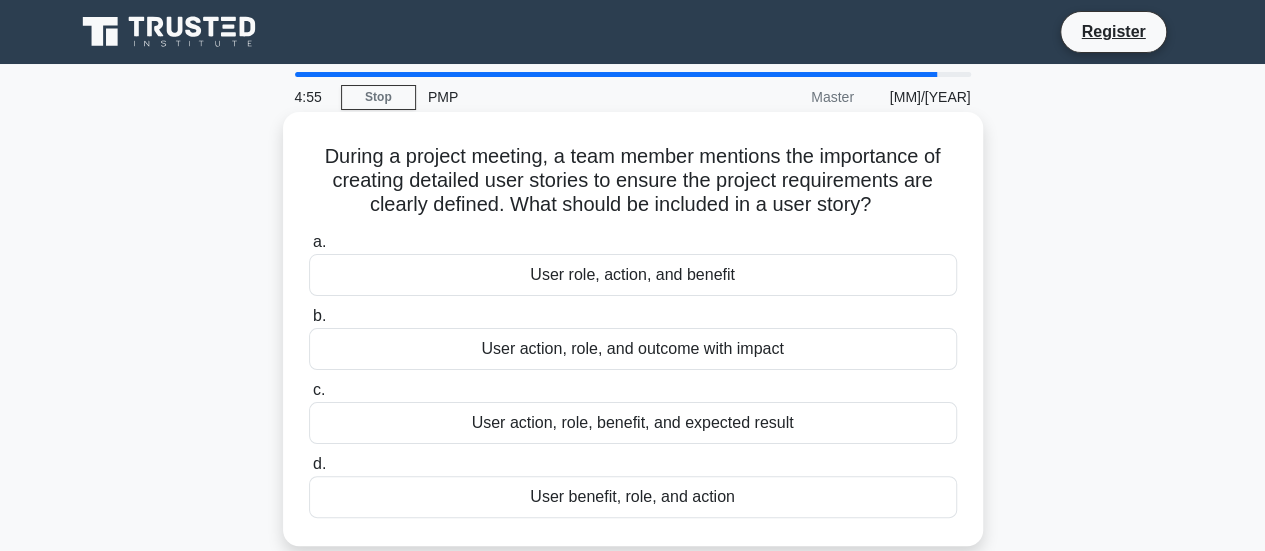 click on "User action, role, benefit, and expected result" at bounding box center (633, 423) 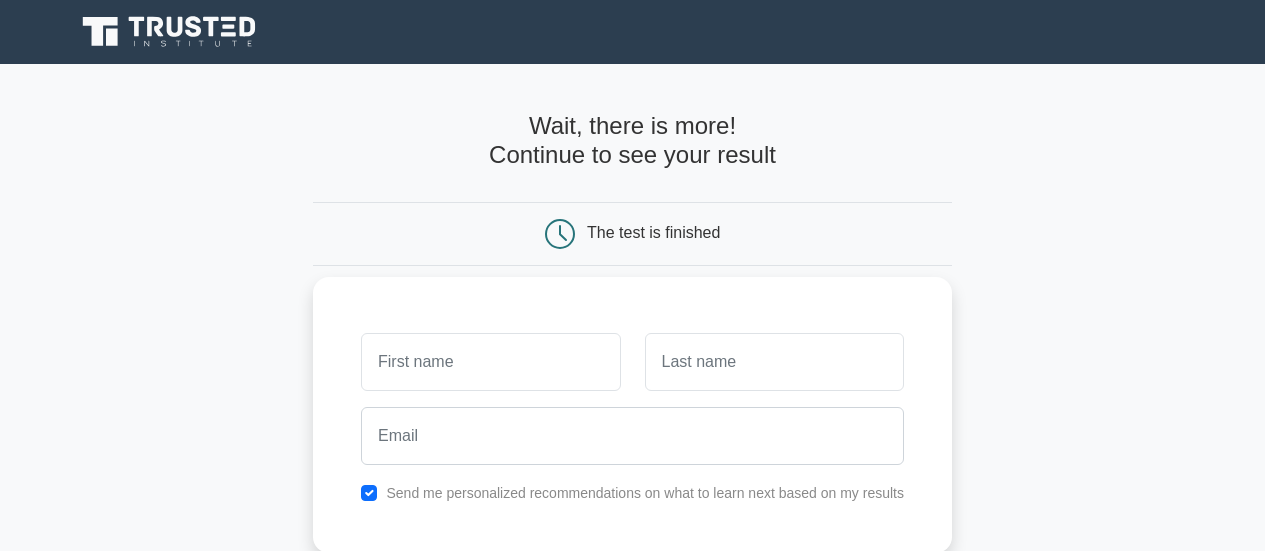scroll, scrollTop: 0, scrollLeft: 0, axis: both 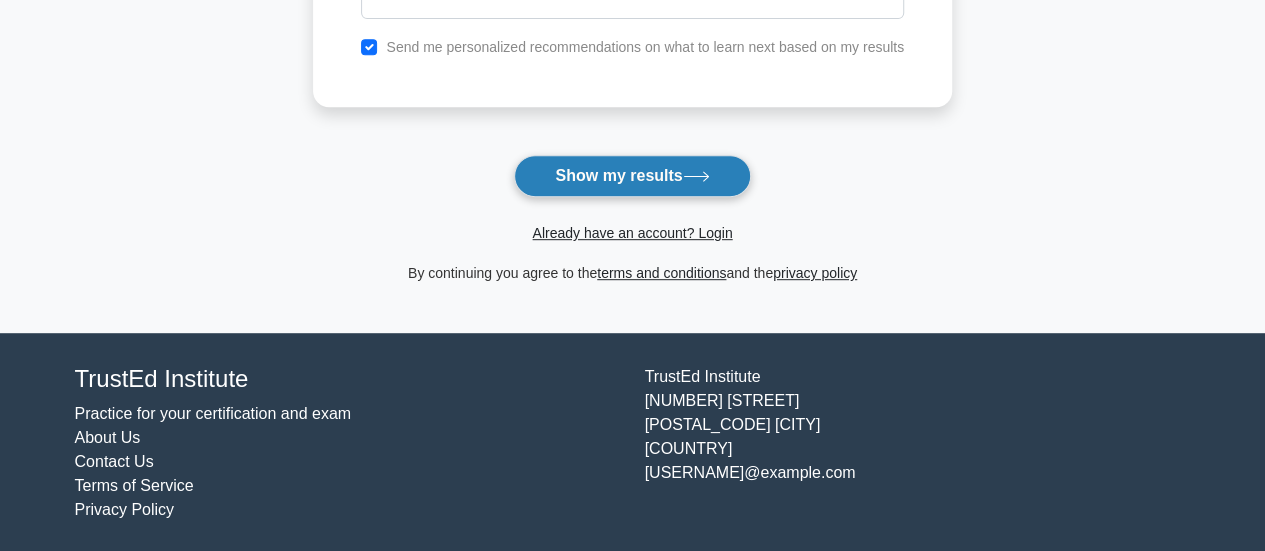 click on "Show my results" at bounding box center (632, 176) 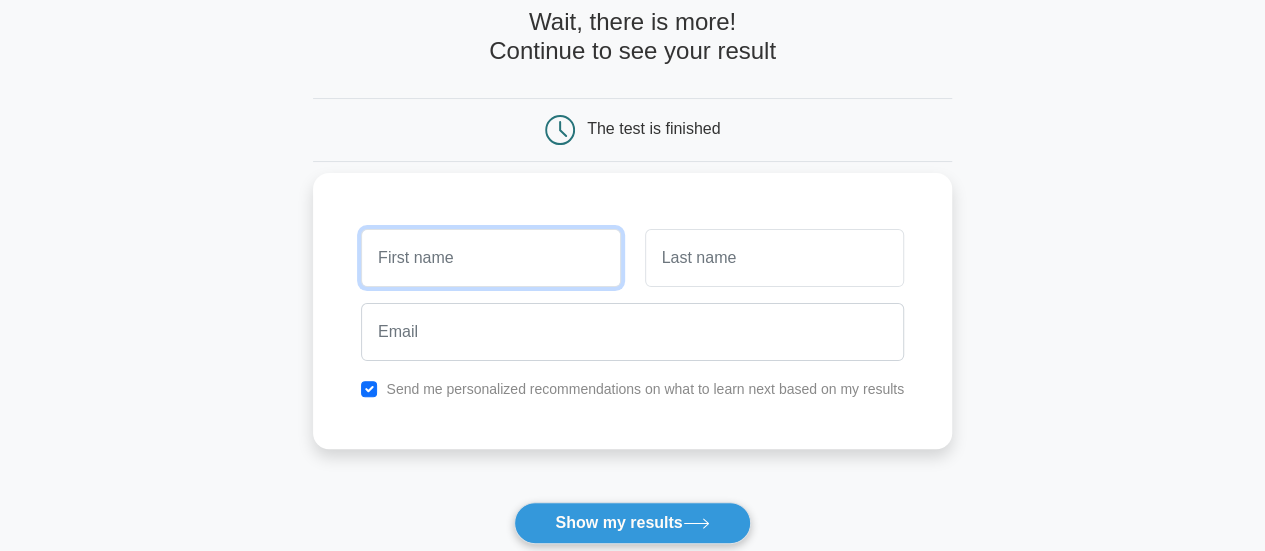 scroll, scrollTop: 90, scrollLeft: 0, axis: vertical 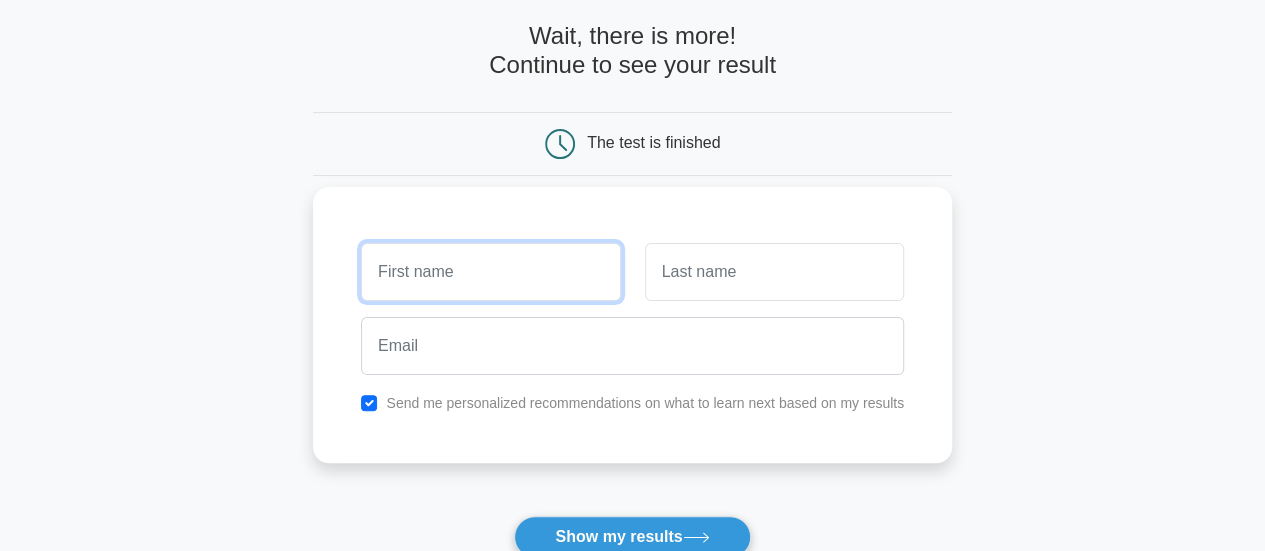 click at bounding box center [490, 272] 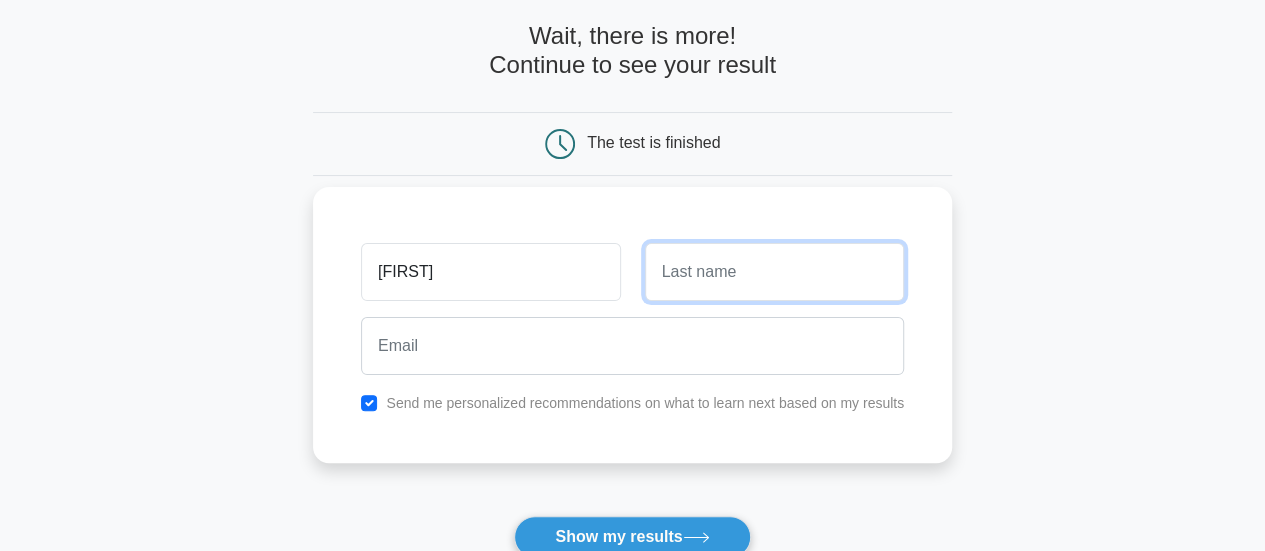 click at bounding box center (774, 272) 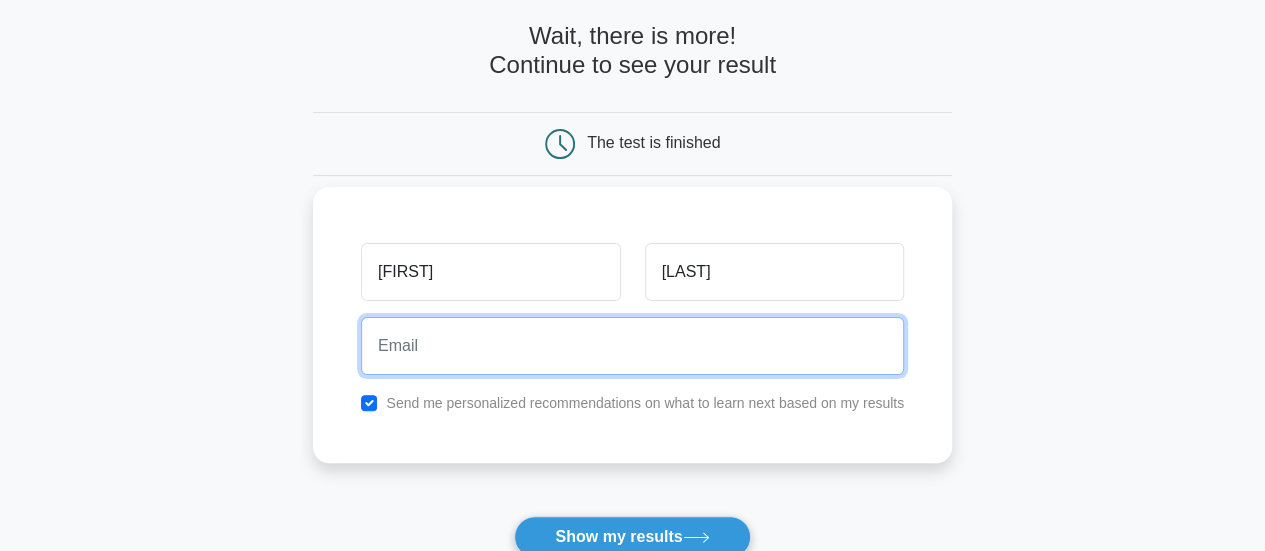 click at bounding box center [632, 346] 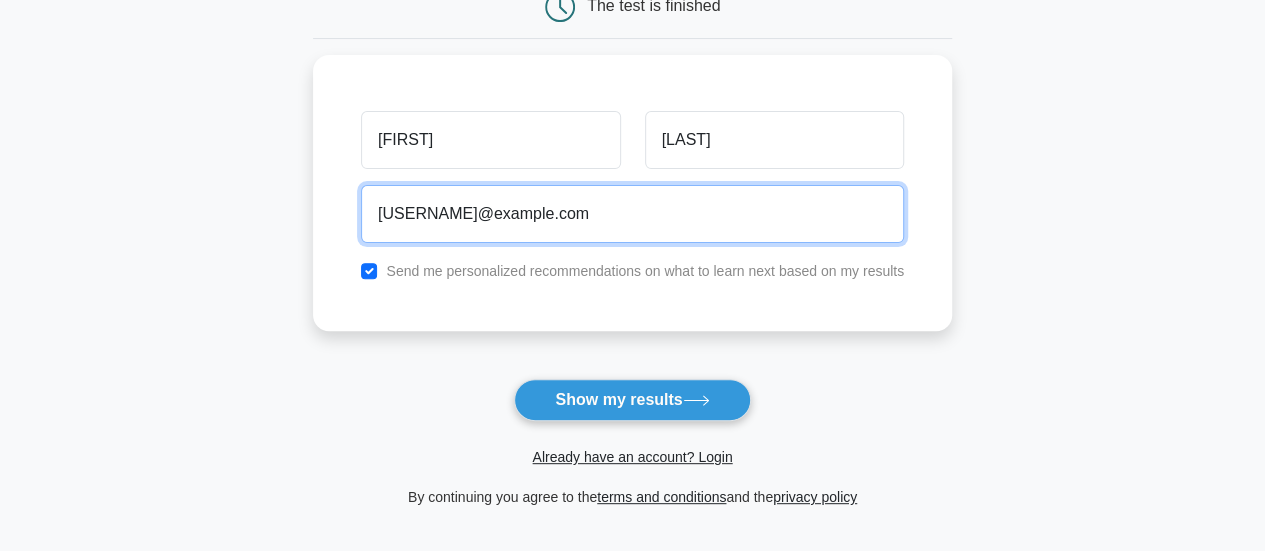 scroll, scrollTop: 290, scrollLeft: 0, axis: vertical 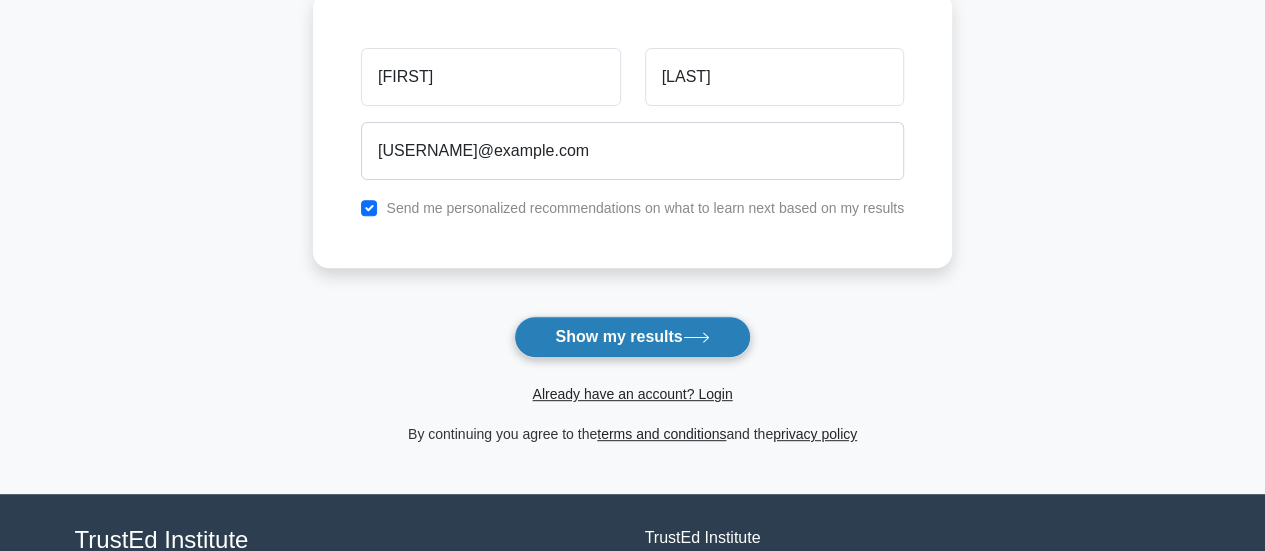 click on "Show my results" at bounding box center [632, 337] 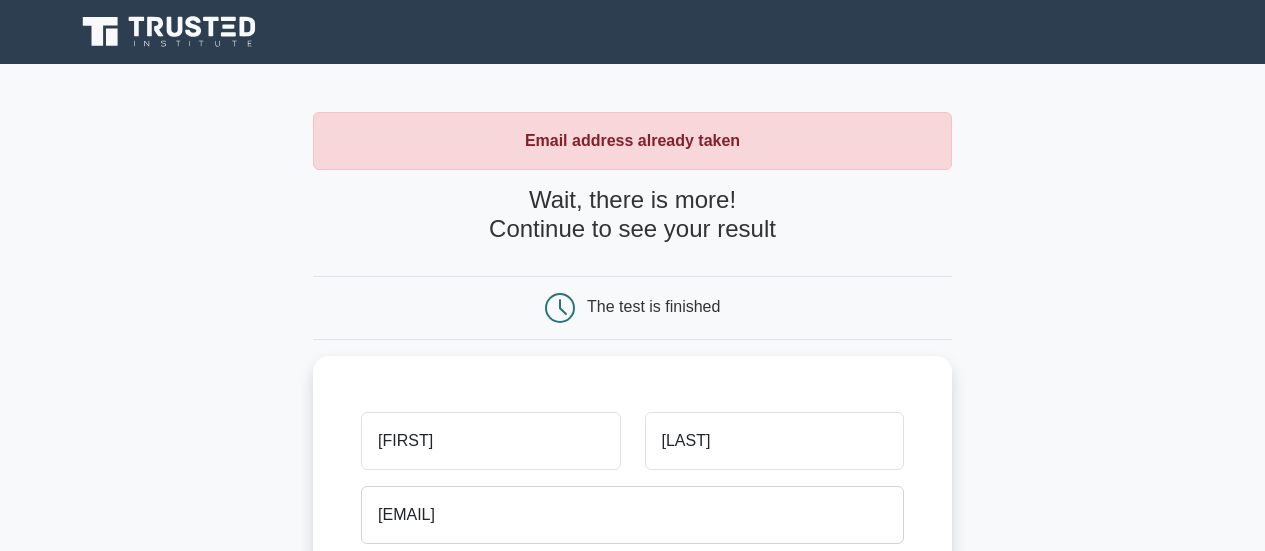 scroll, scrollTop: 0, scrollLeft: 0, axis: both 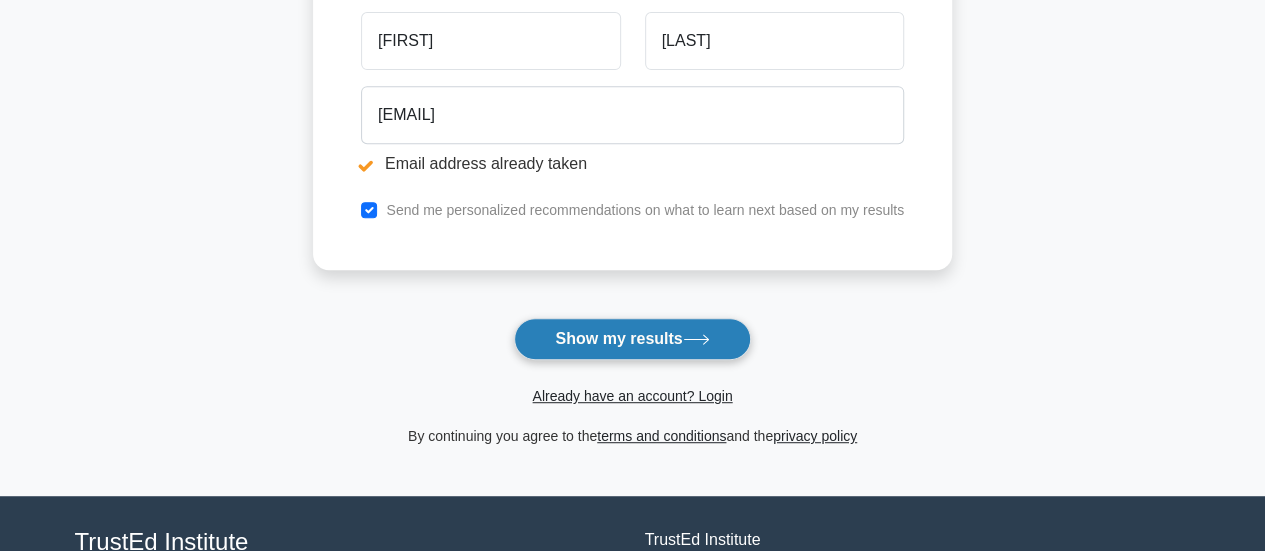 click on "Show my results" at bounding box center (632, 339) 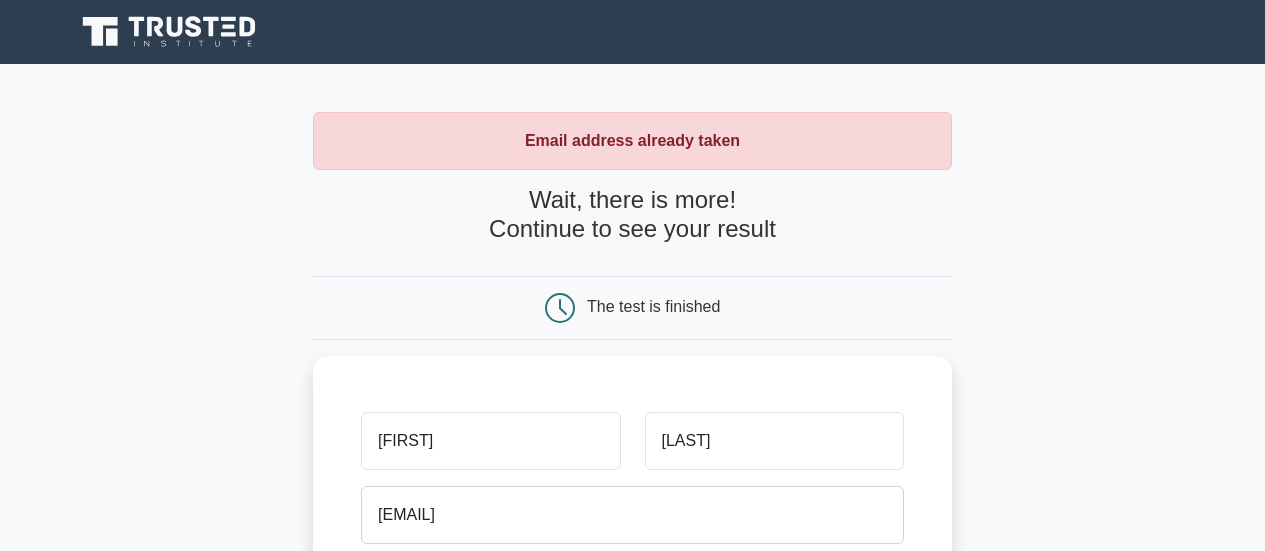 scroll, scrollTop: 0, scrollLeft: 0, axis: both 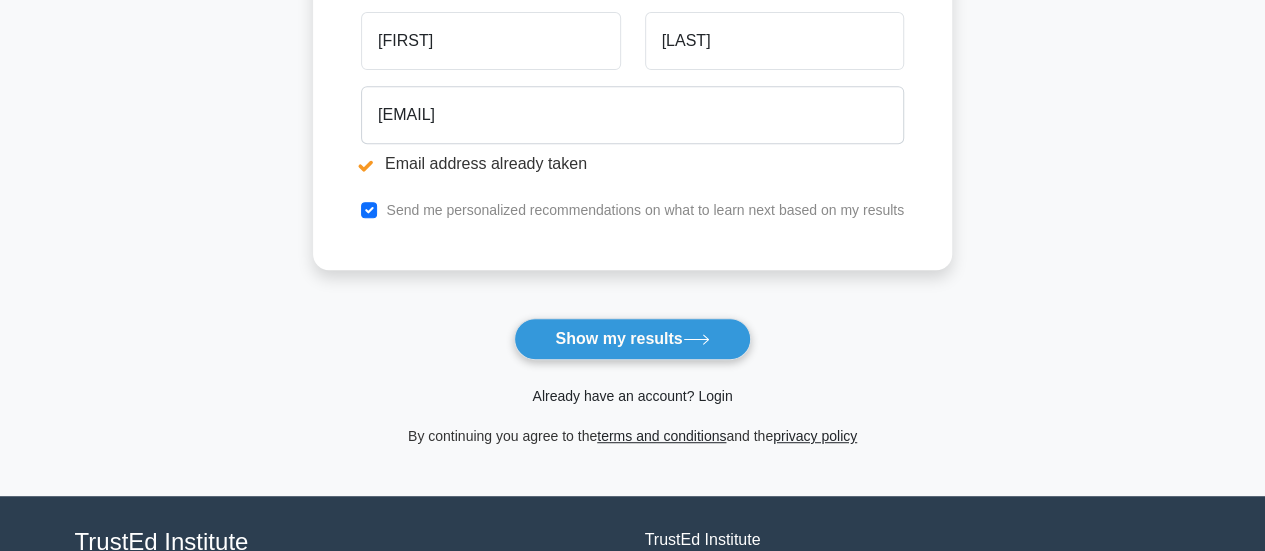 click on "Already have an account? Login" at bounding box center [632, 396] 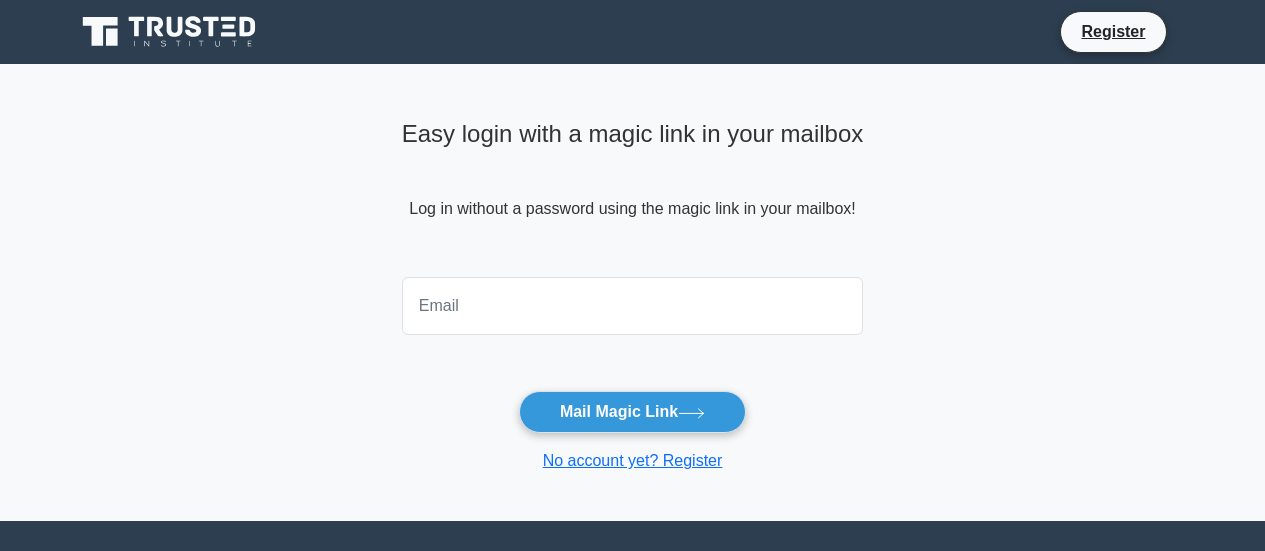 scroll, scrollTop: 0, scrollLeft: 0, axis: both 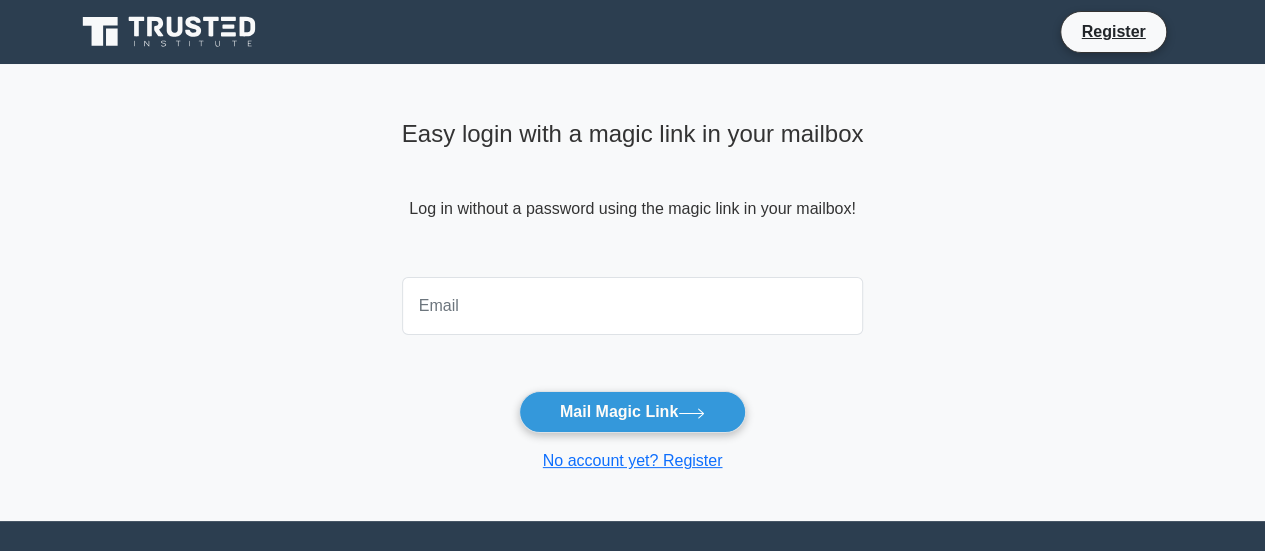 click at bounding box center (633, 306) 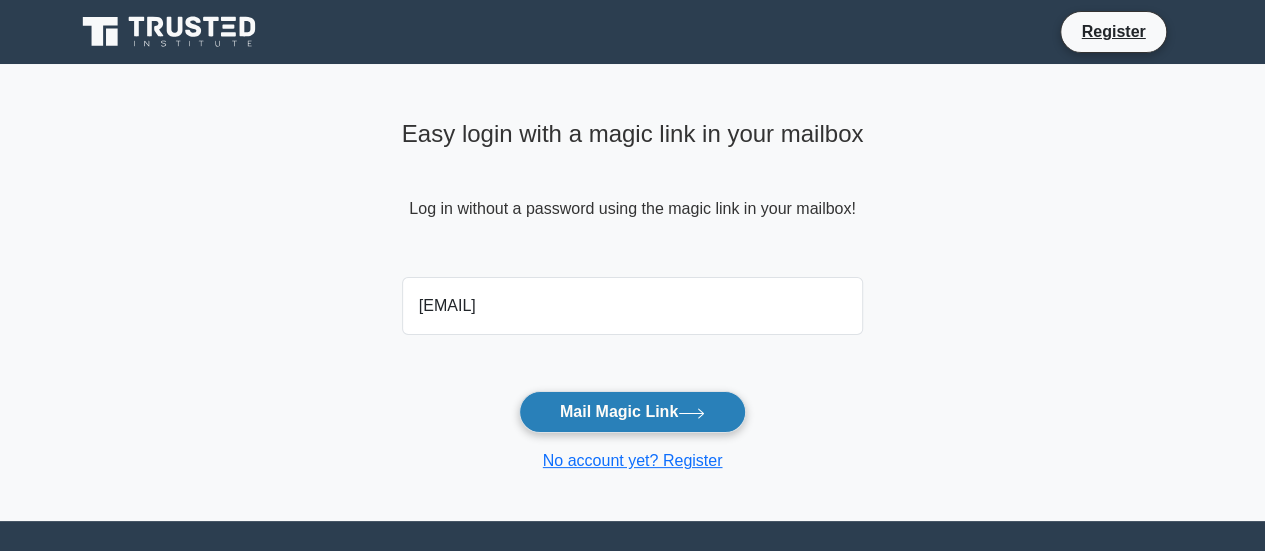 click on "Mail Magic Link" at bounding box center [632, 412] 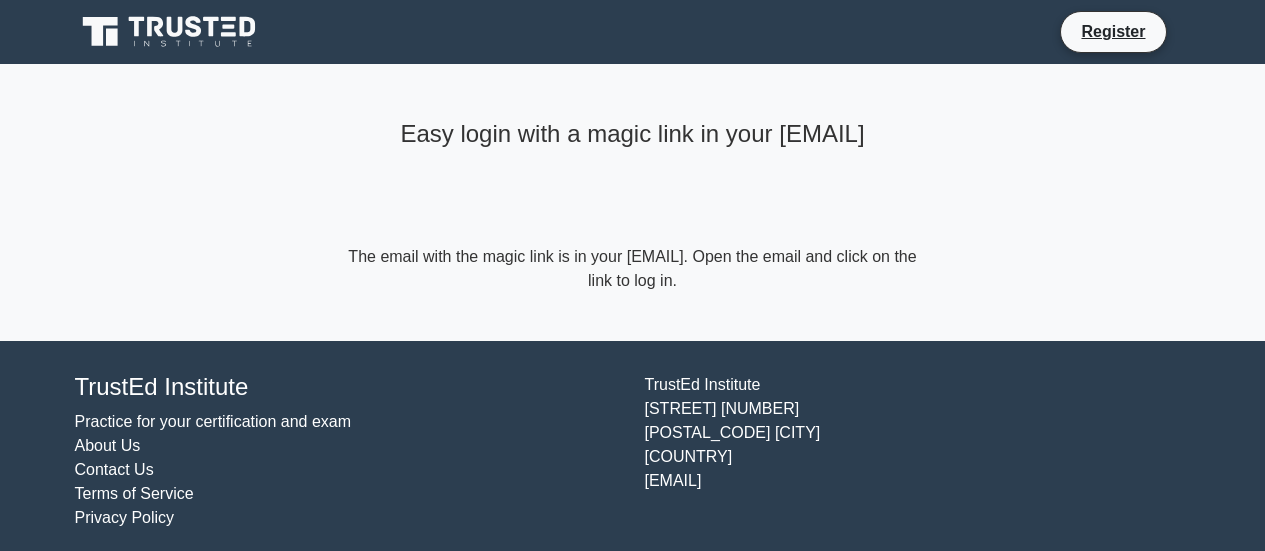 scroll, scrollTop: 0, scrollLeft: 0, axis: both 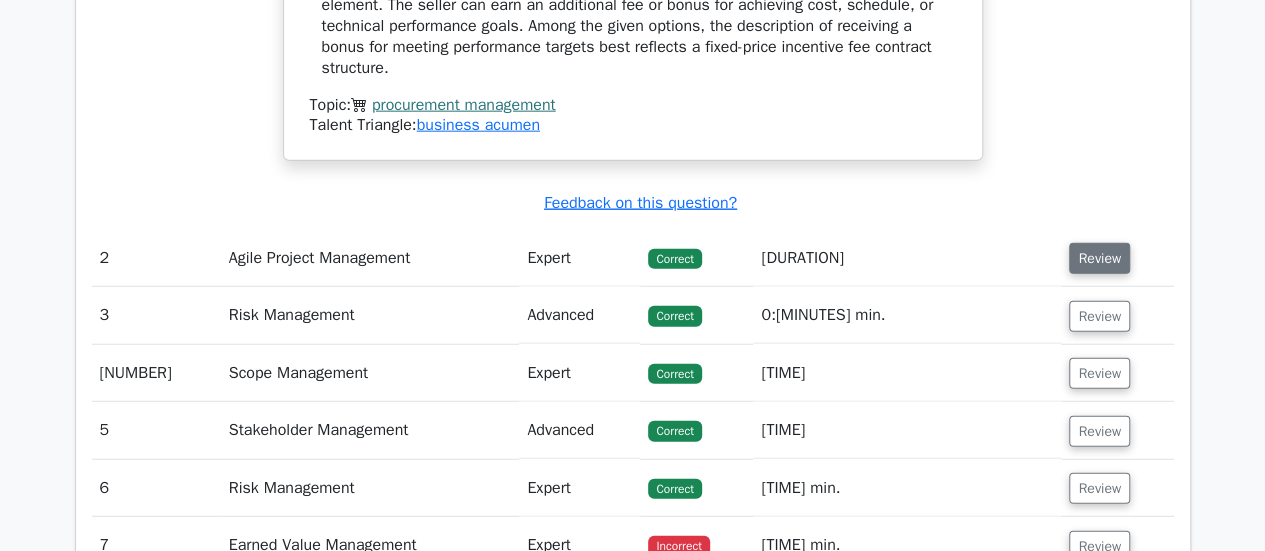 click on "Review" at bounding box center [1099, 258] 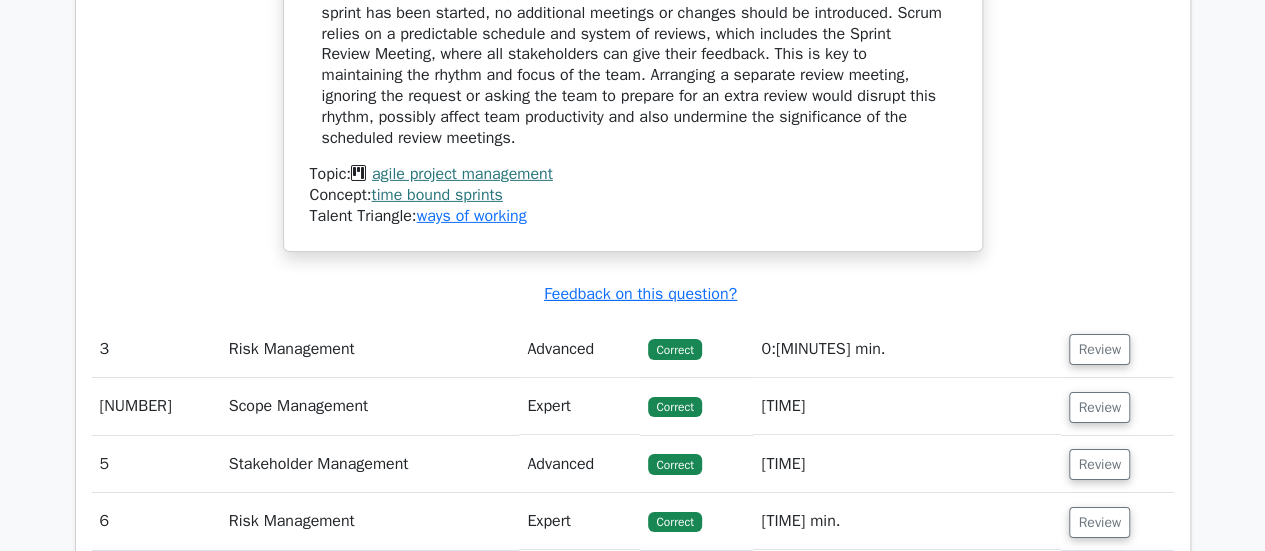 scroll, scrollTop: 3200, scrollLeft: 0, axis: vertical 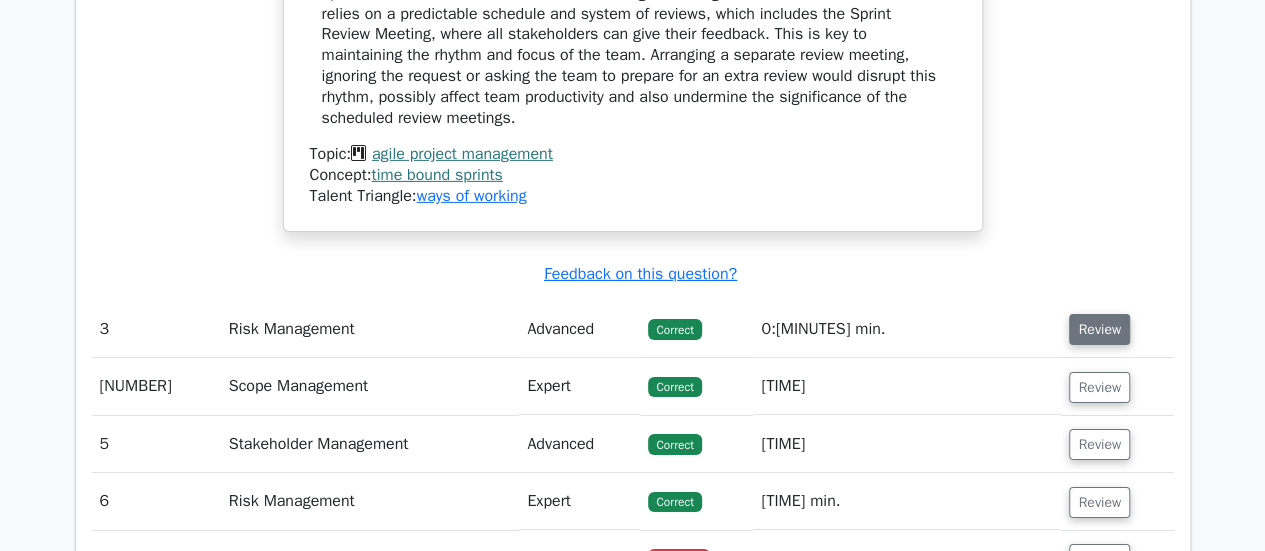 click on "Review" at bounding box center (1099, 329) 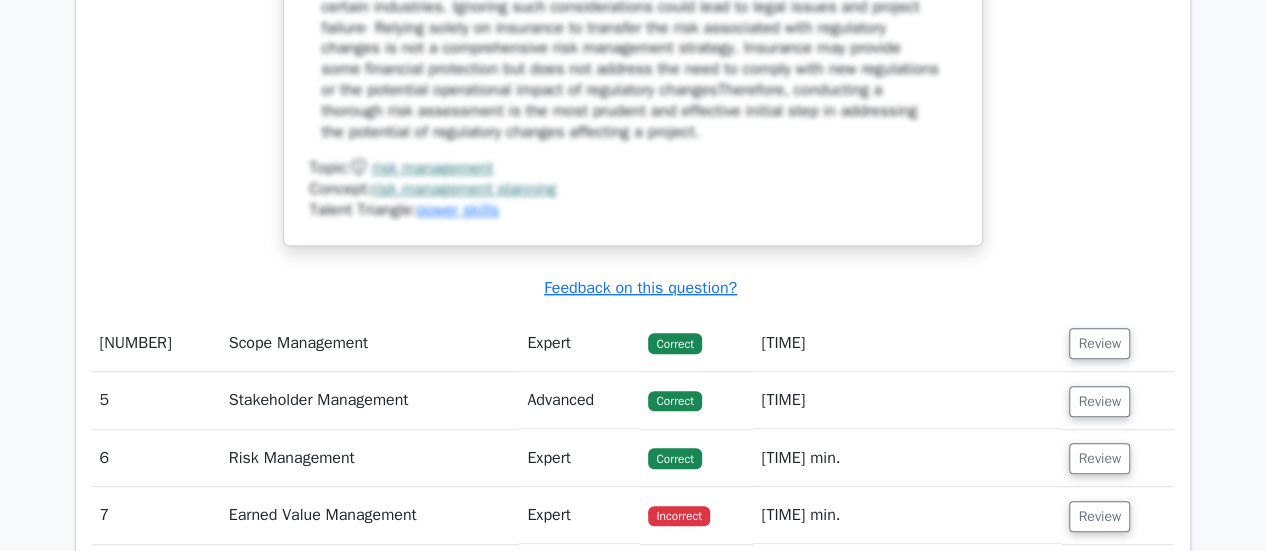scroll, scrollTop: 4300, scrollLeft: 0, axis: vertical 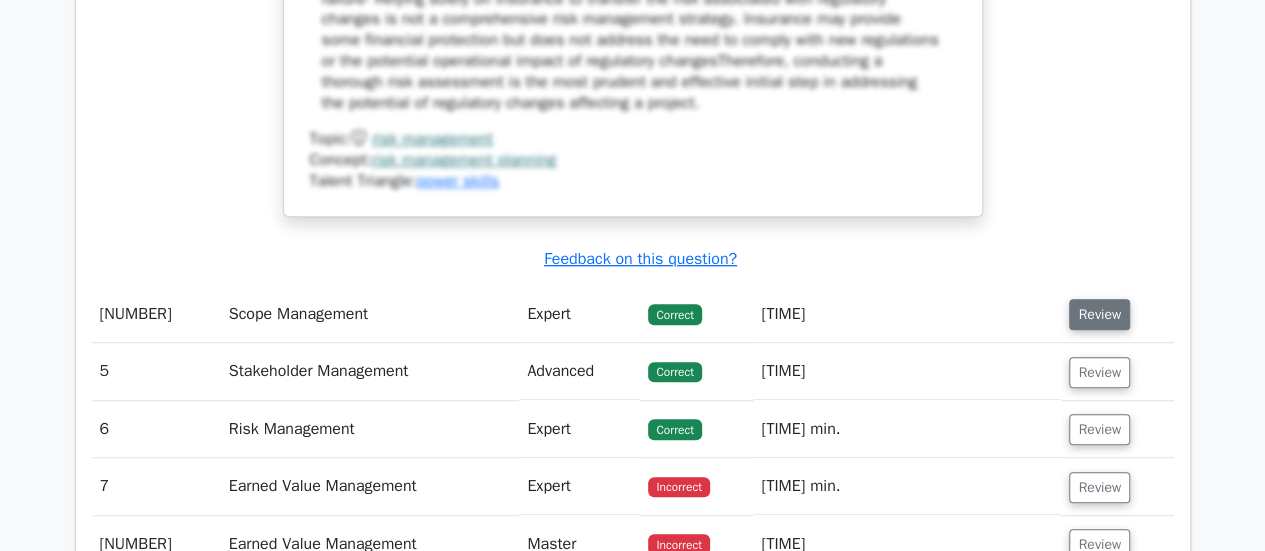 click on "Review" at bounding box center (1099, 314) 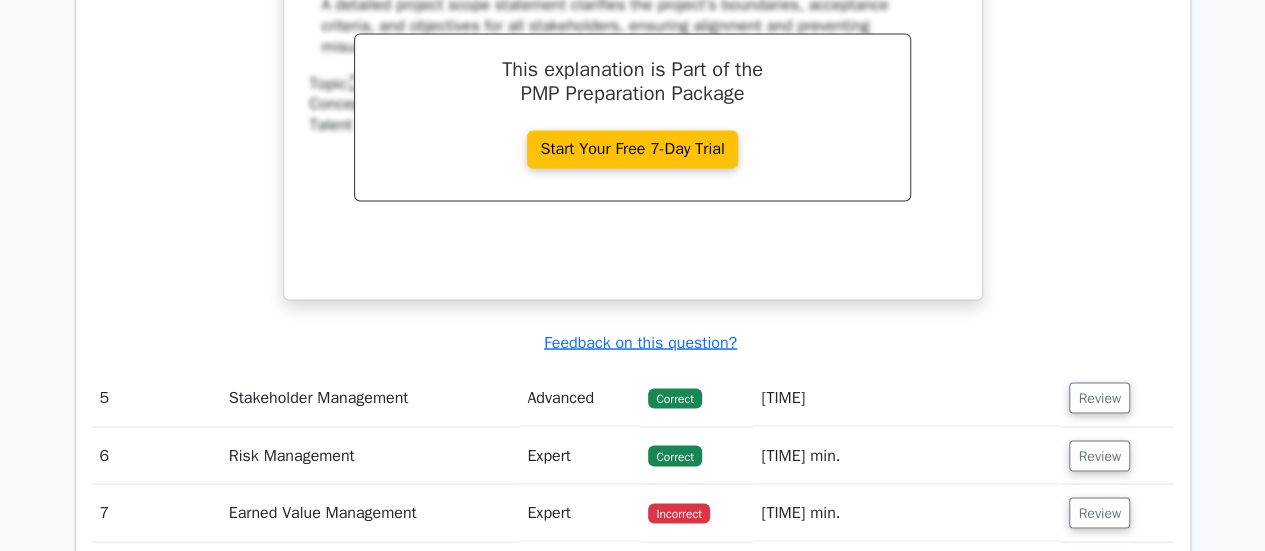 scroll, scrollTop: 5600, scrollLeft: 0, axis: vertical 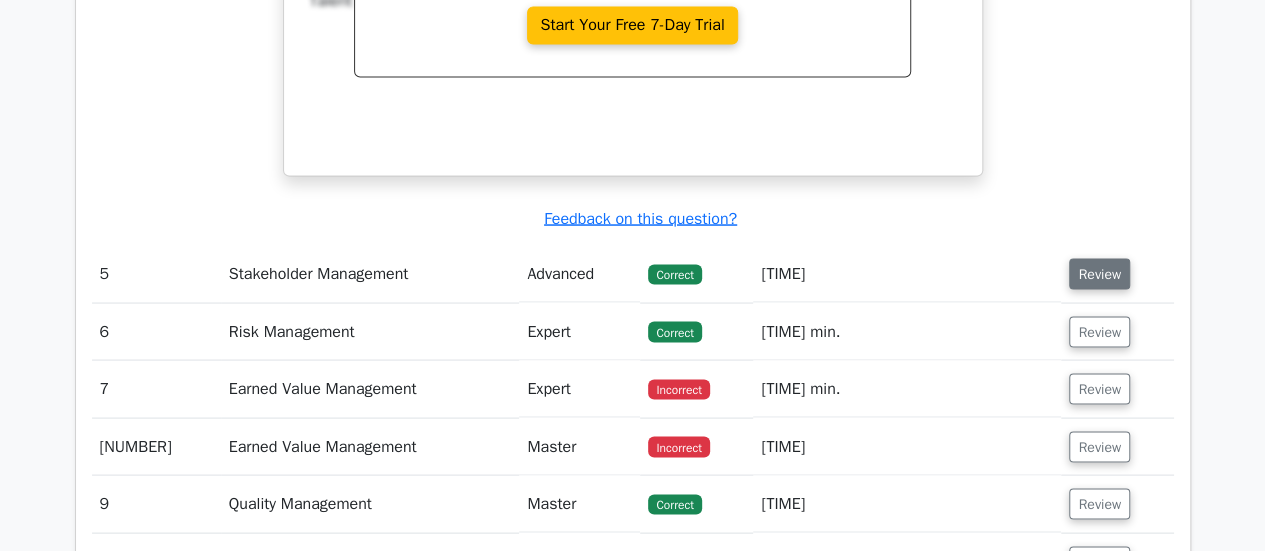 click on "Review" at bounding box center (1099, 273) 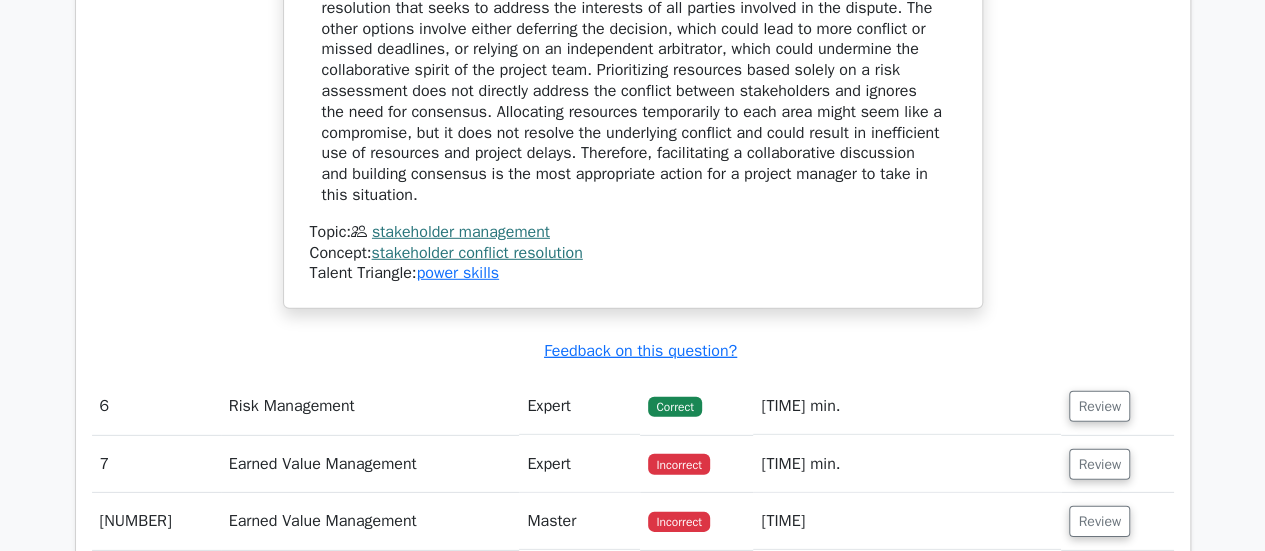 scroll, scrollTop: 6700, scrollLeft: 0, axis: vertical 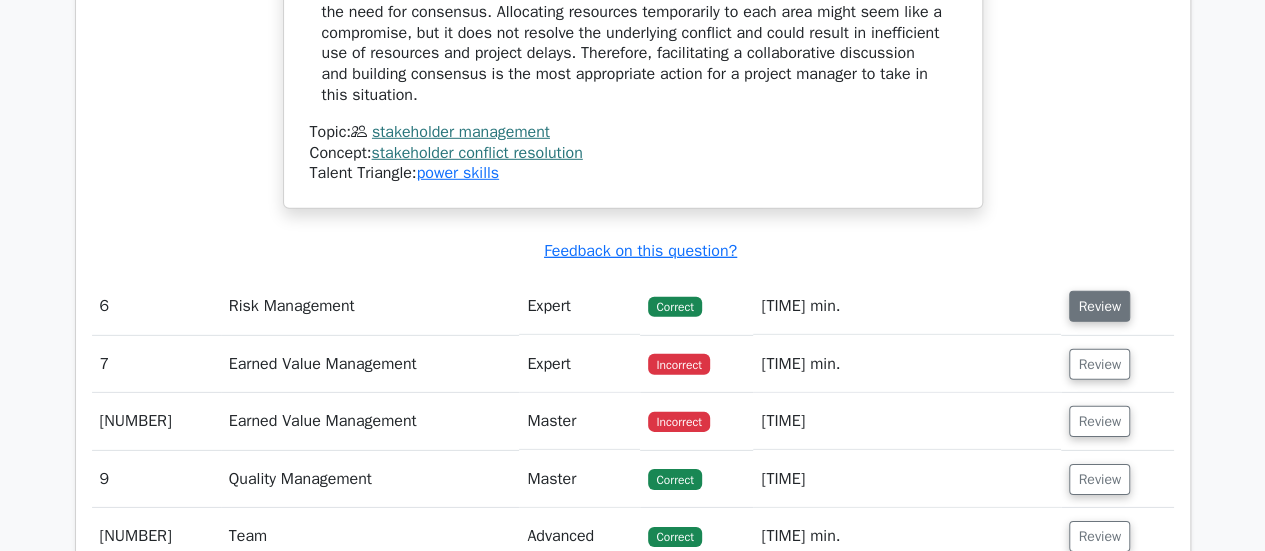 click on "Review" at bounding box center [1099, 306] 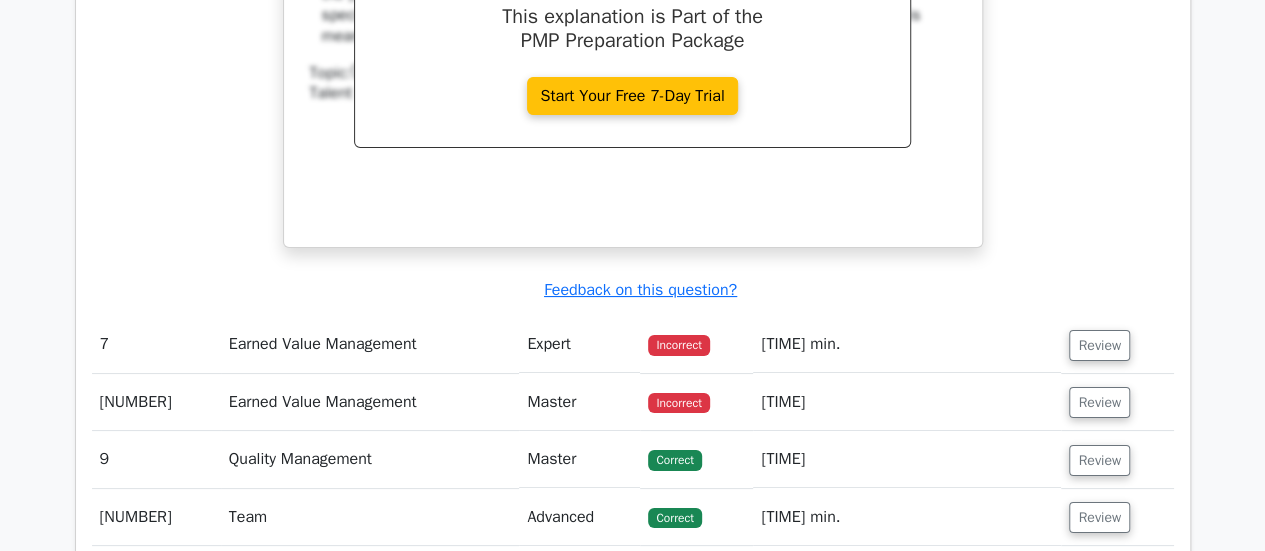 scroll, scrollTop: 7600, scrollLeft: 0, axis: vertical 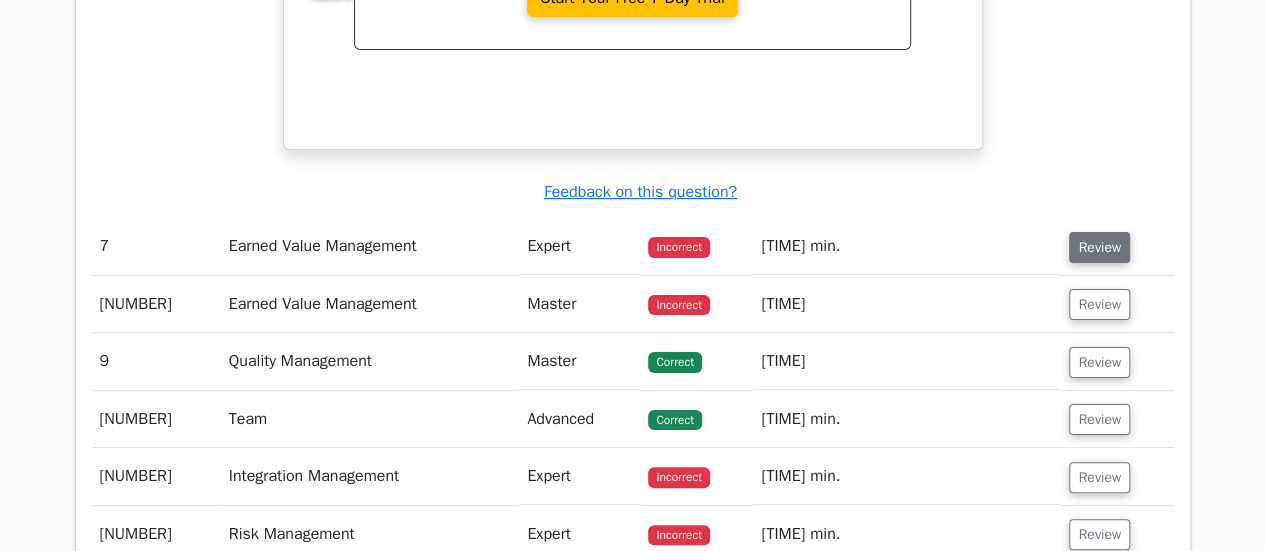 click on "Review" at bounding box center (1099, 247) 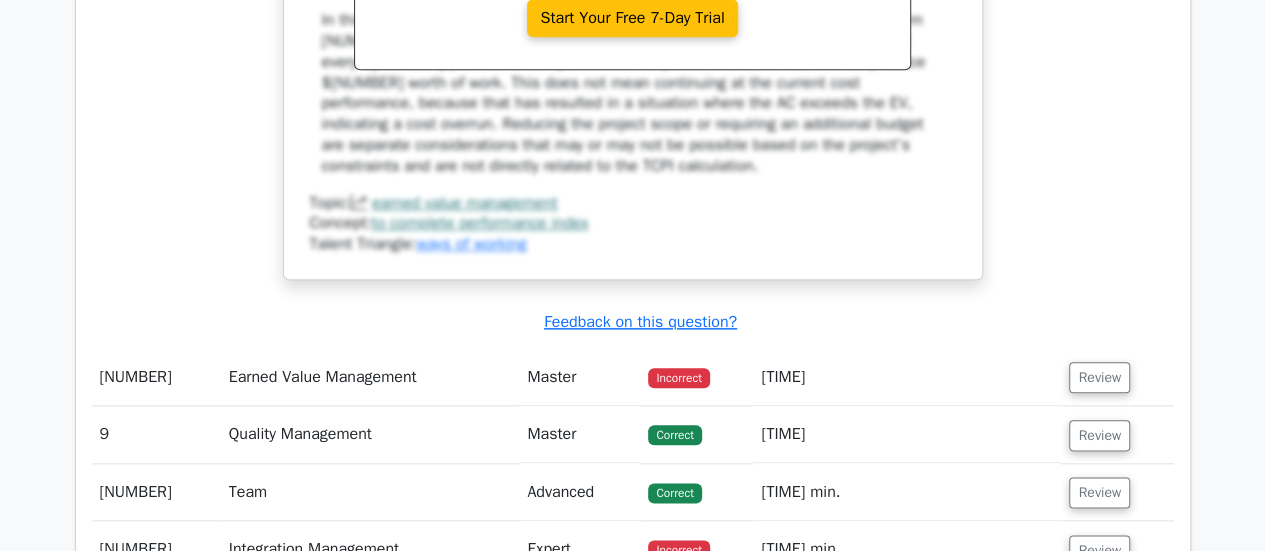 scroll, scrollTop: 8700, scrollLeft: 0, axis: vertical 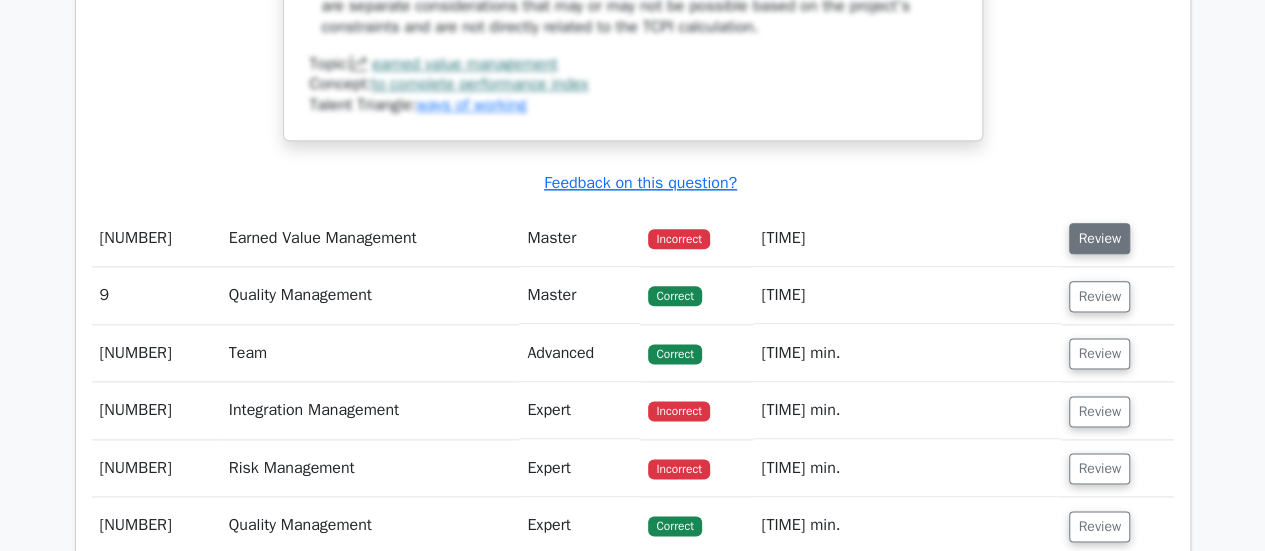 click on "Review" at bounding box center (1099, 238) 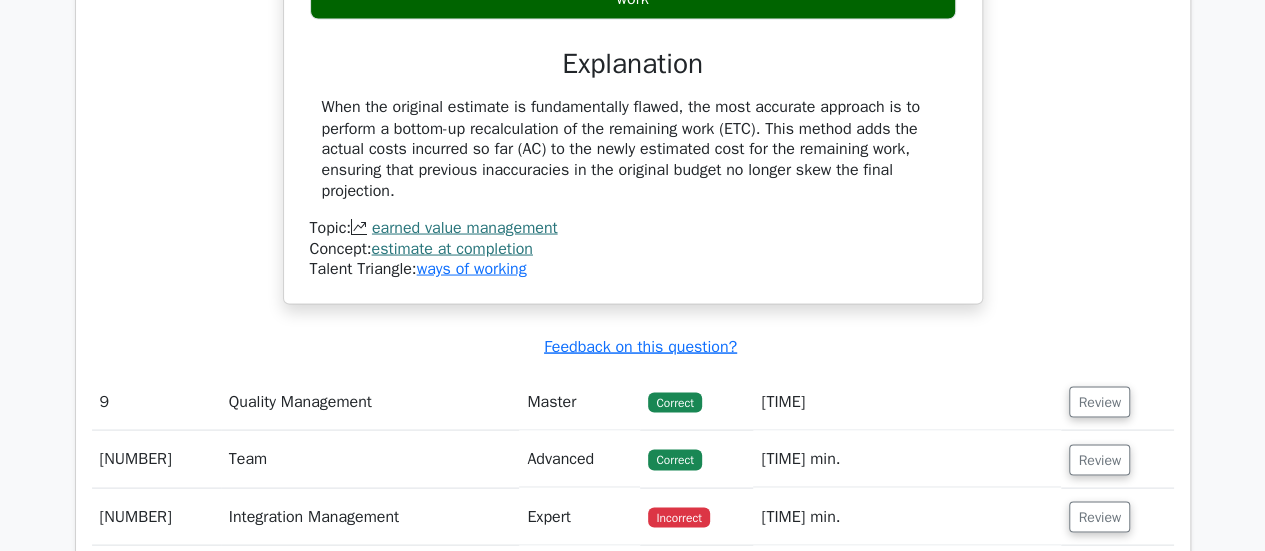 scroll, scrollTop: 9400, scrollLeft: 0, axis: vertical 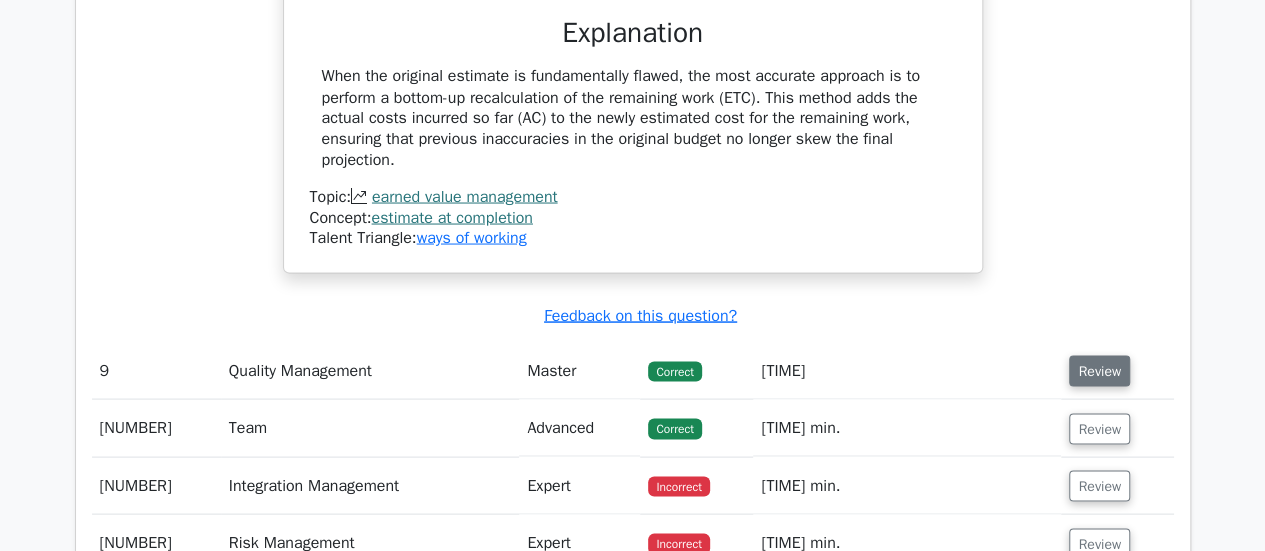 click on "Review" at bounding box center [1099, 370] 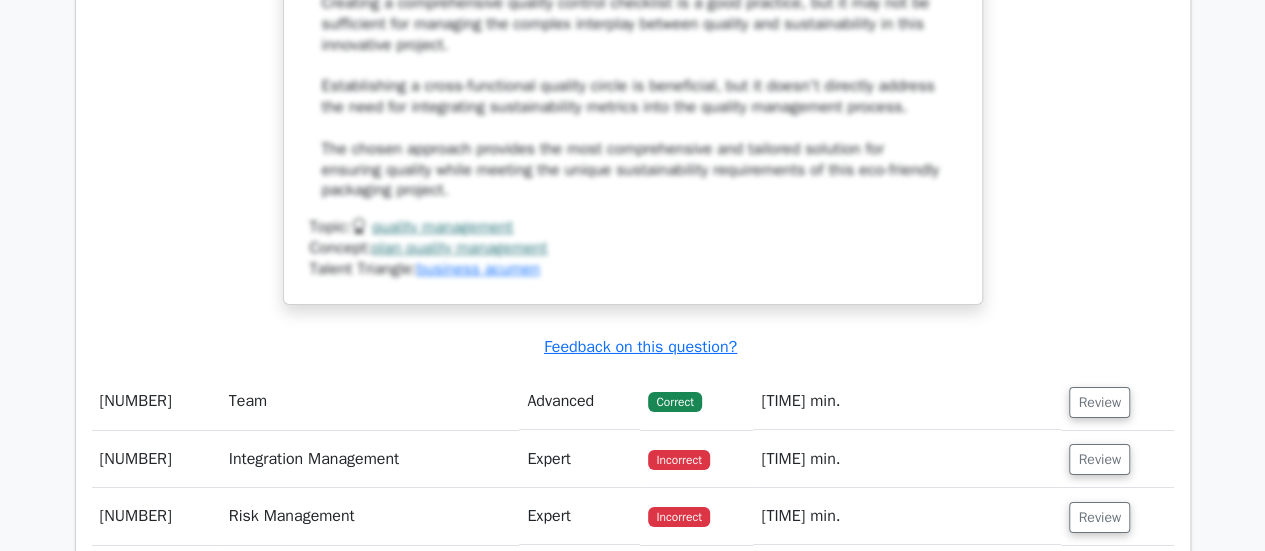scroll, scrollTop: 11000, scrollLeft: 0, axis: vertical 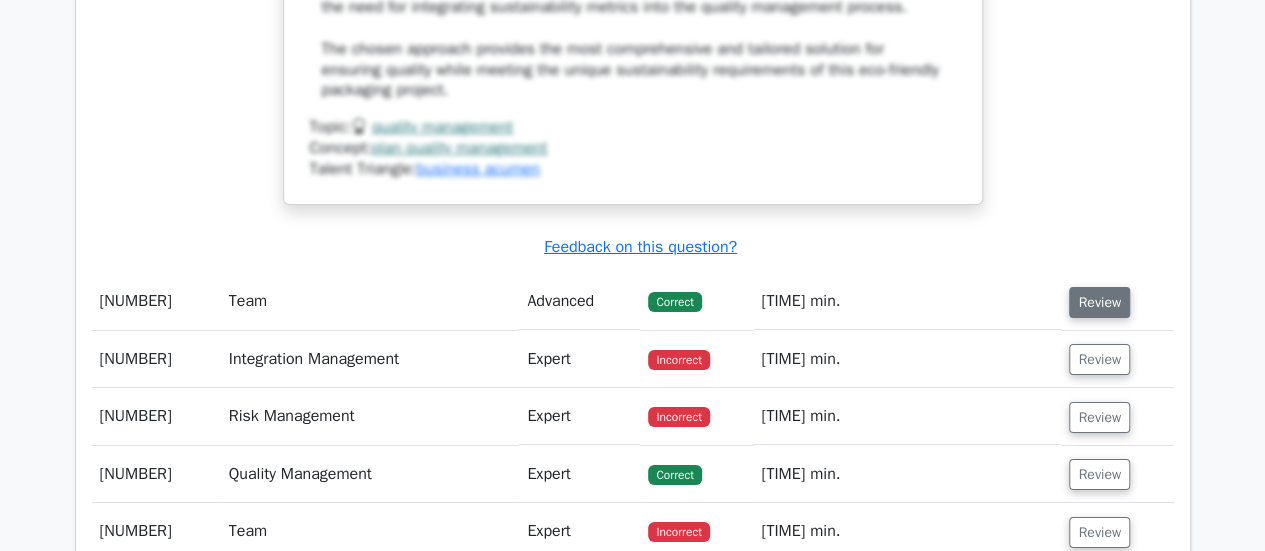 click on "Review" at bounding box center [1099, 302] 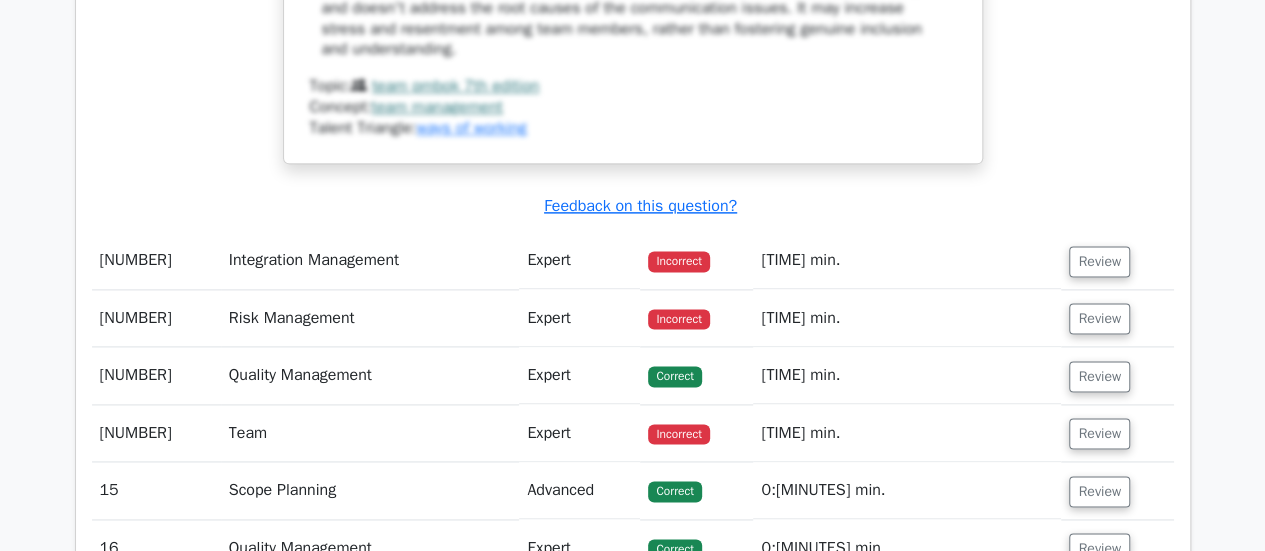 scroll, scrollTop: 12600, scrollLeft: 0, axis: vertical 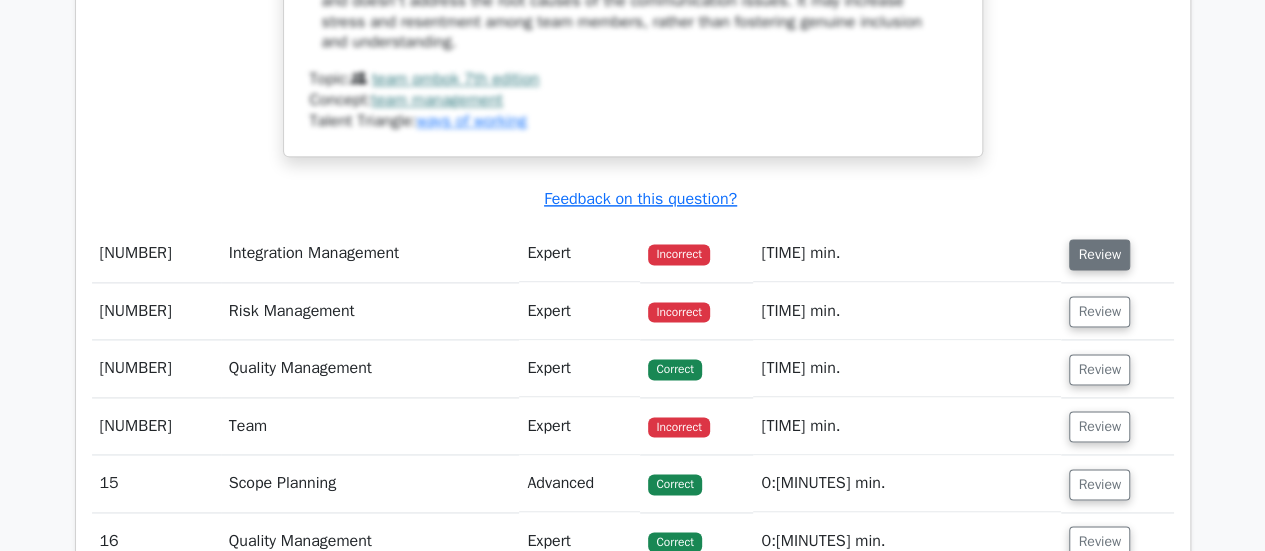 click on "Review" at bounding box center (1099, 254) 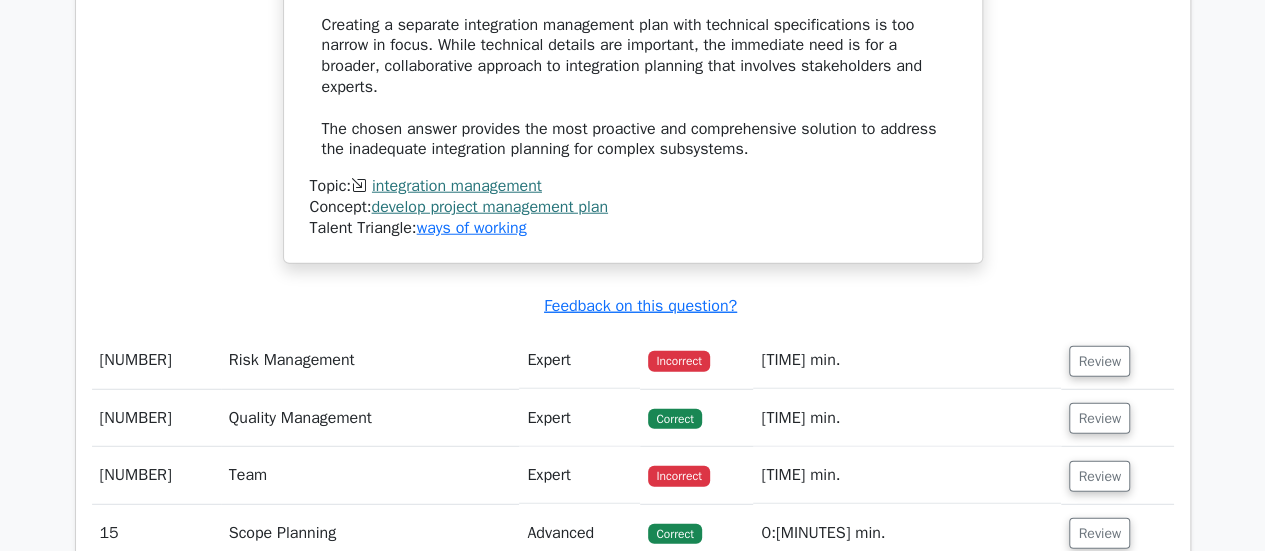 scroll, scrollTop: 14000, scrollLeft: 0, axis: vertical 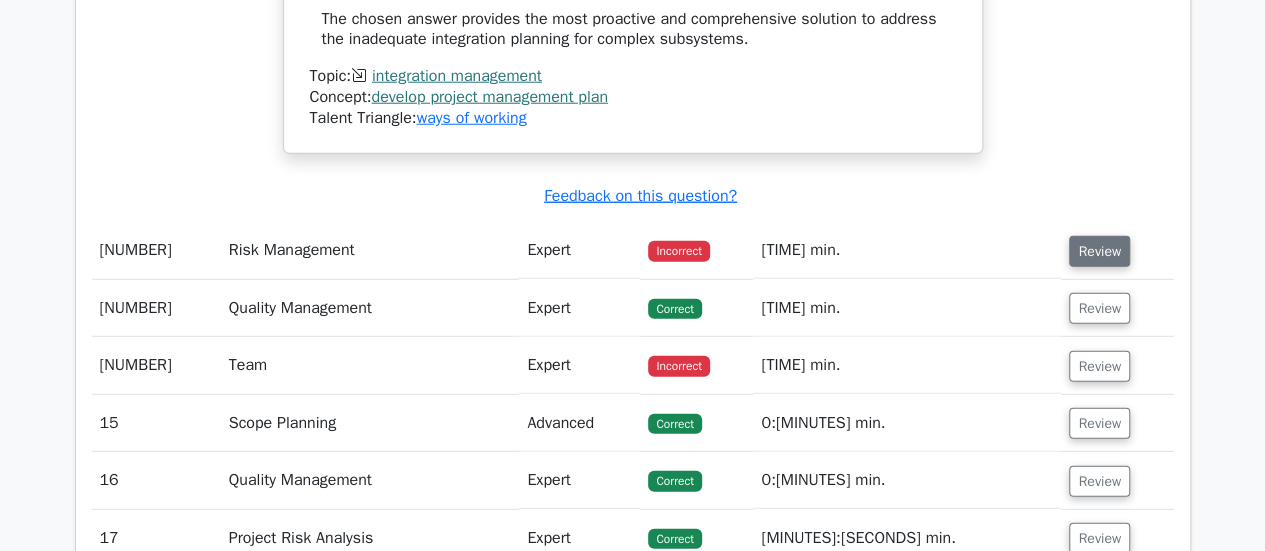 click on "Review" at bounding box center (1099, 251) 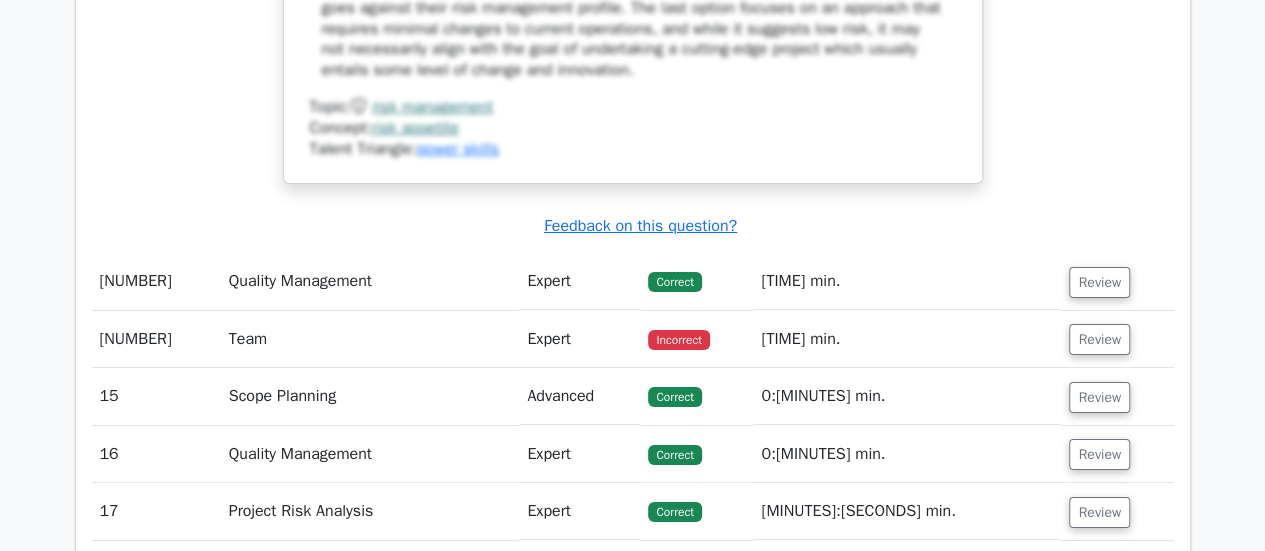 scroll, scrollTop: 15000, scrollLeft: 0, axis: vertical 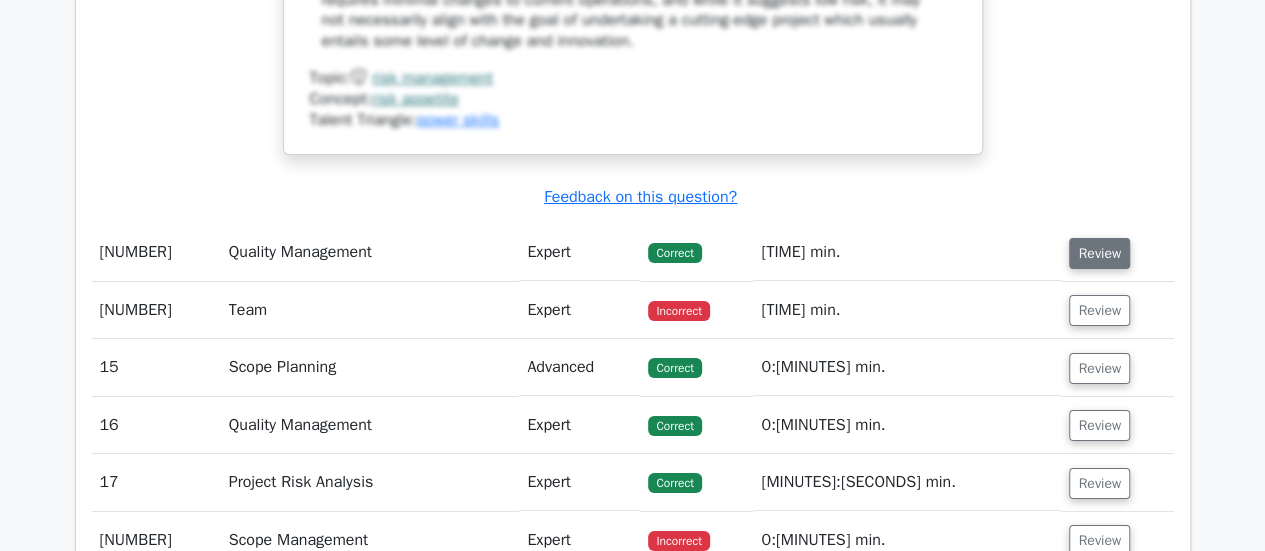 click on "Review" at bounding box center [1099, 253] 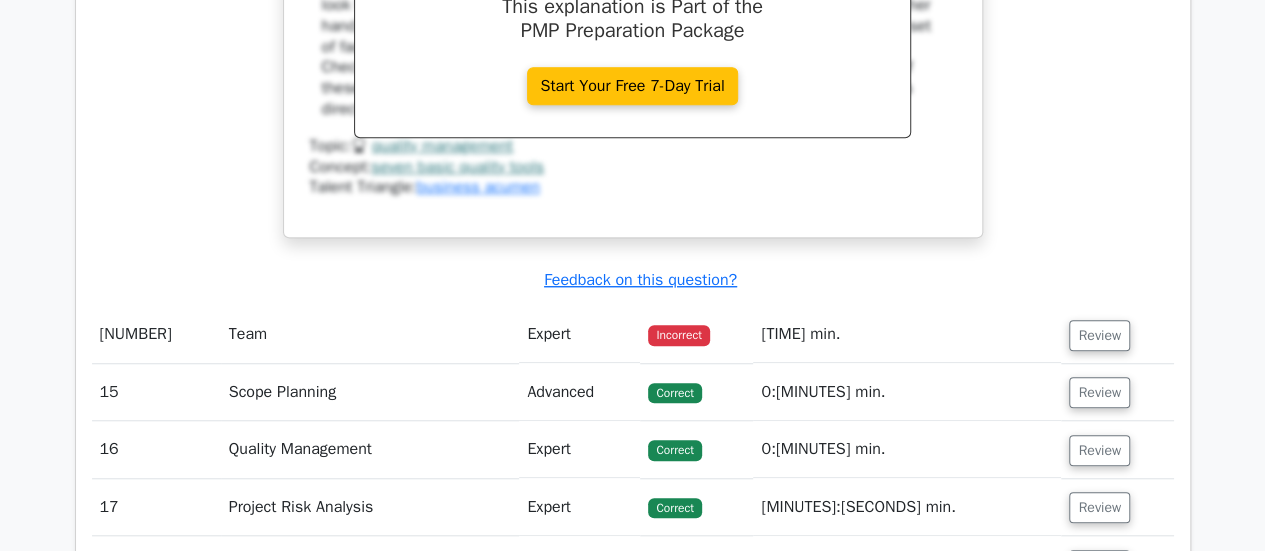 scroll, scrollTop: 15900, scrollLeft: 0, axis: vertical 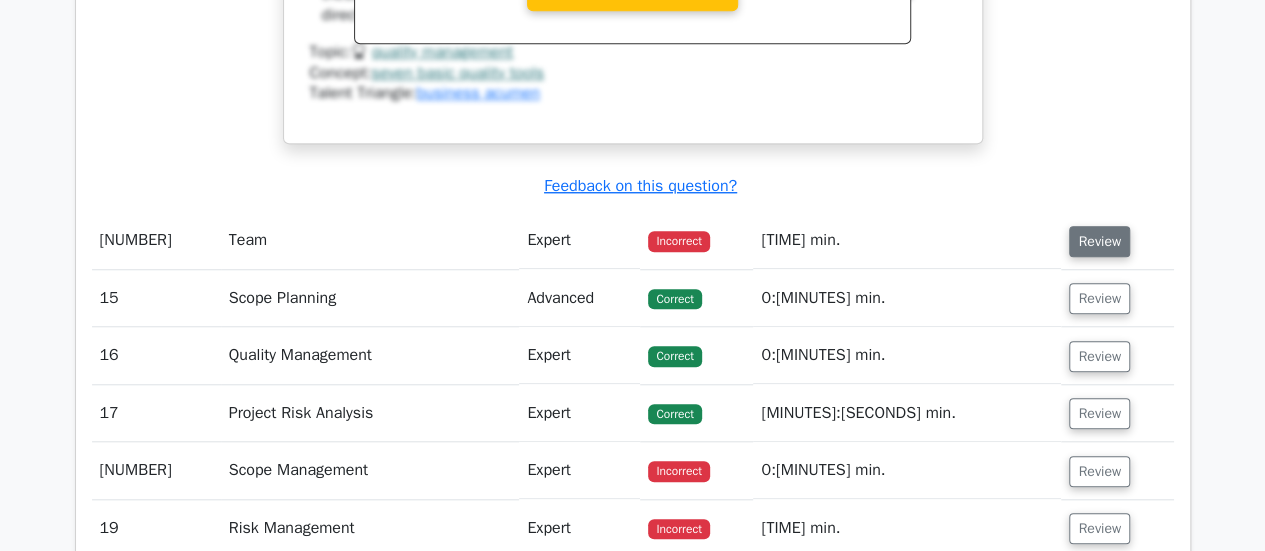 click on "Review" at bounding box center (1099, 241) 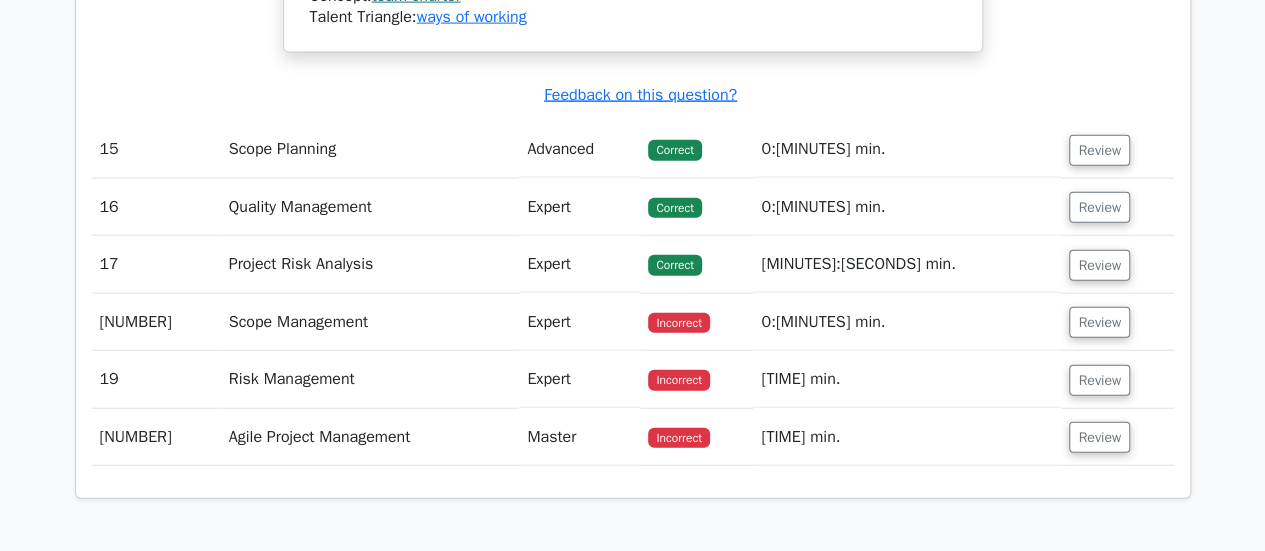 scroll, scrollTop: 17500, scrollLeft: 0, axis: vertical 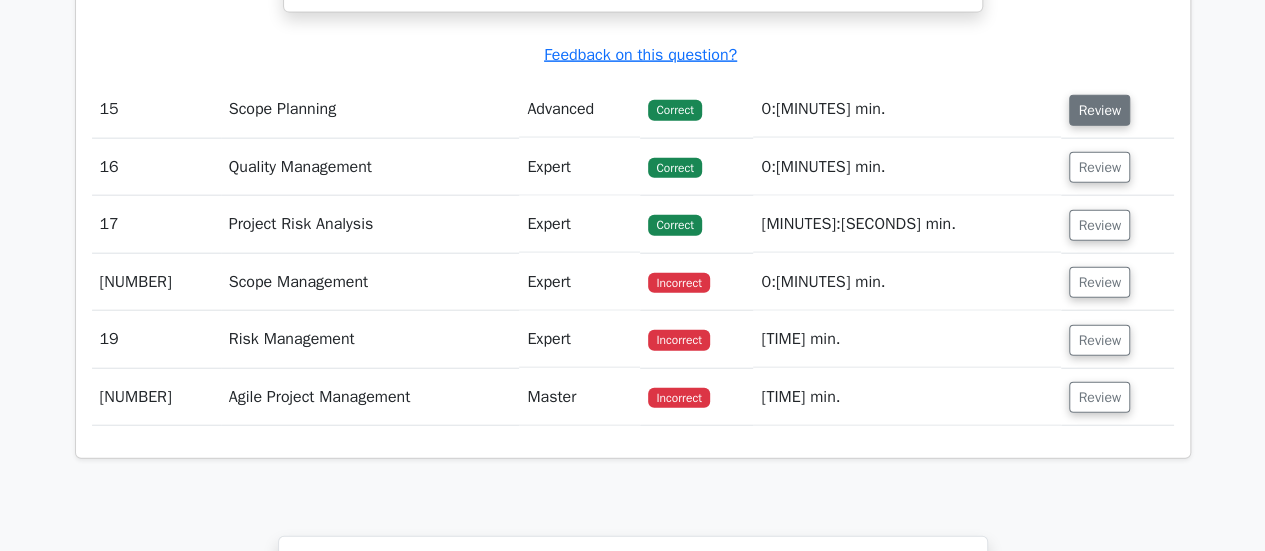 click on "Review" at bounding box center [1099, 110] 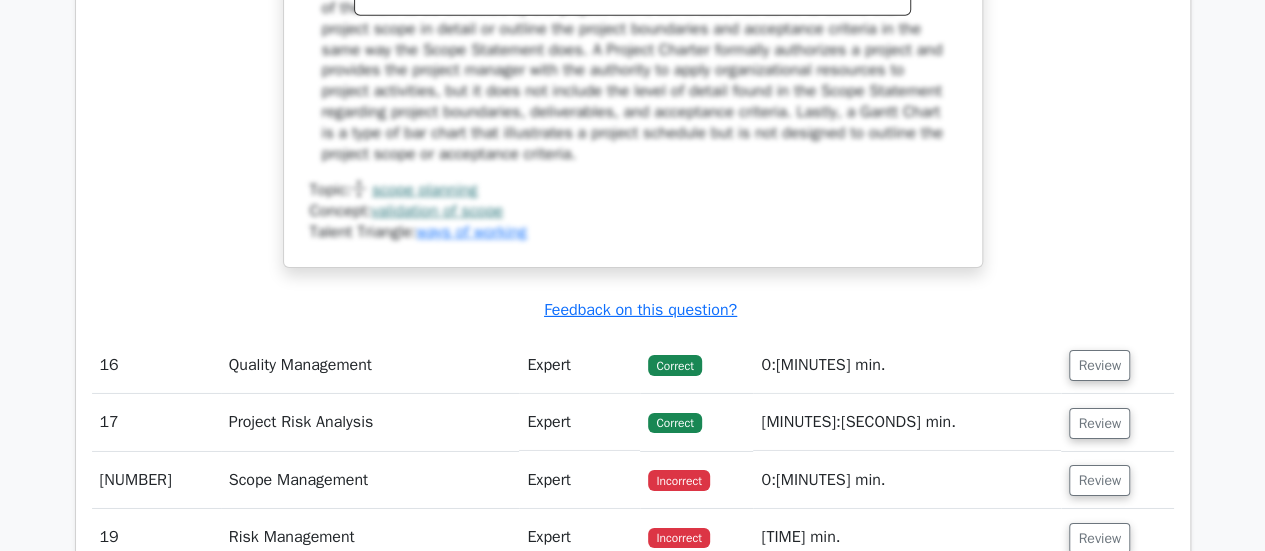 scroll, scrollTop: 18500, scrollLeft: 0, axis: vertical 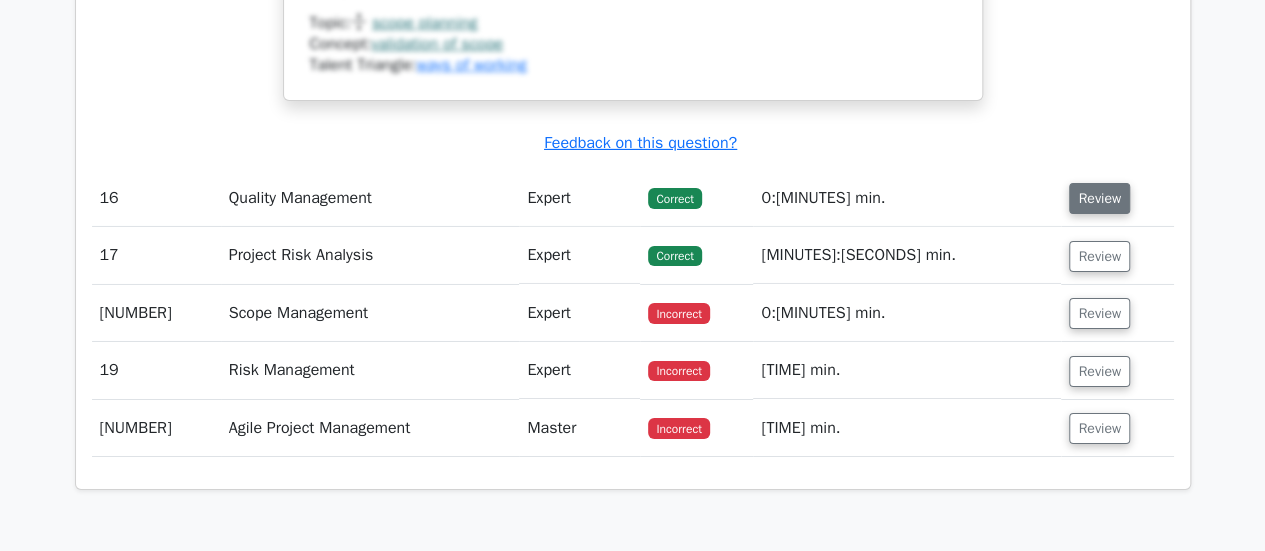click on "Review" at bounding box center (1099, 198) 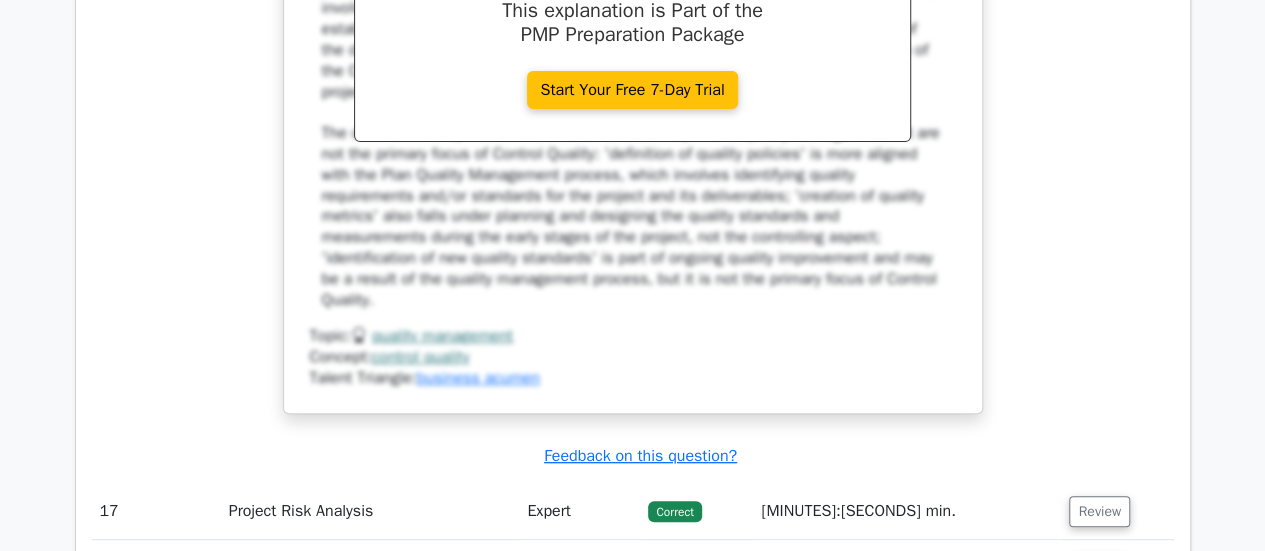 scroll, scrollTop: 19500, scrollLeft: 0, axis: vertical 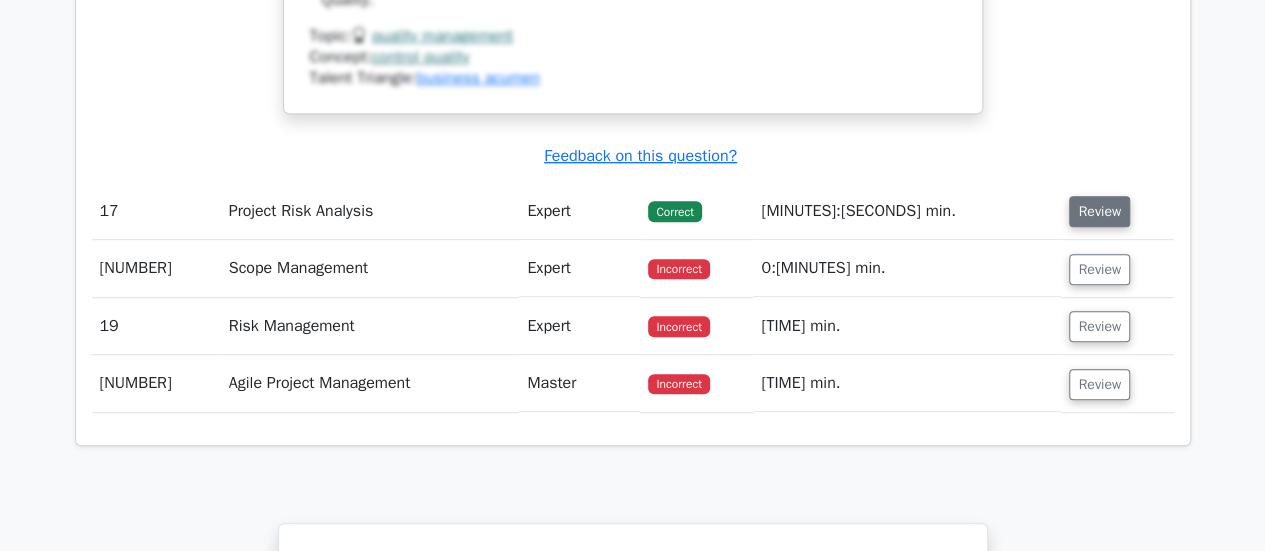 click on "Review" at bounding box center [1099, 211] 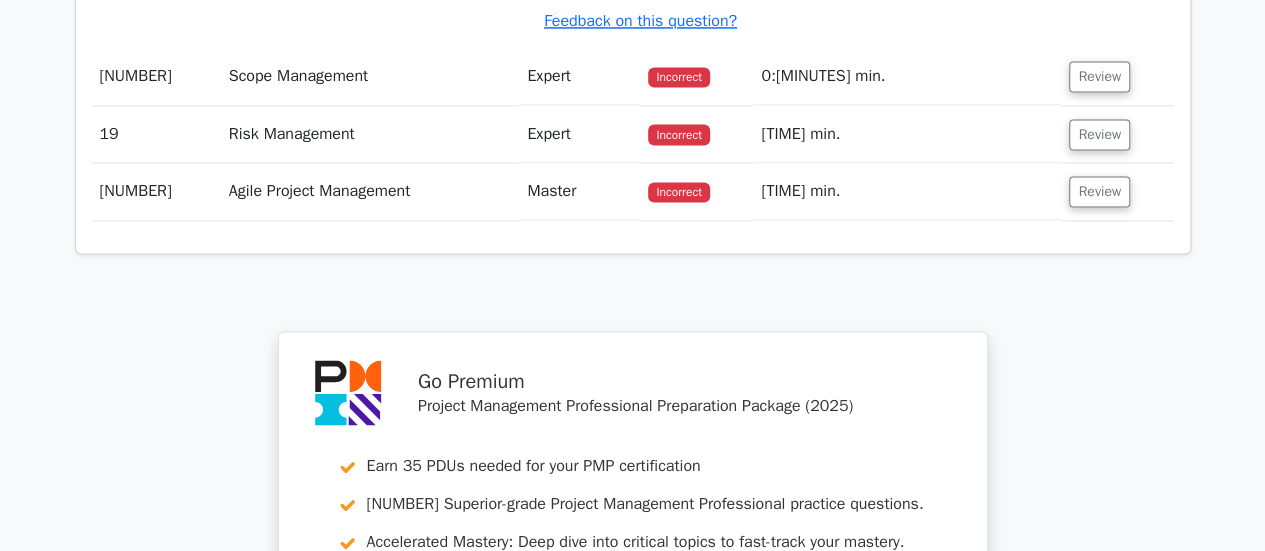 scroll, scrollTop: 20600, scrollLeft: 0, axis: vertical 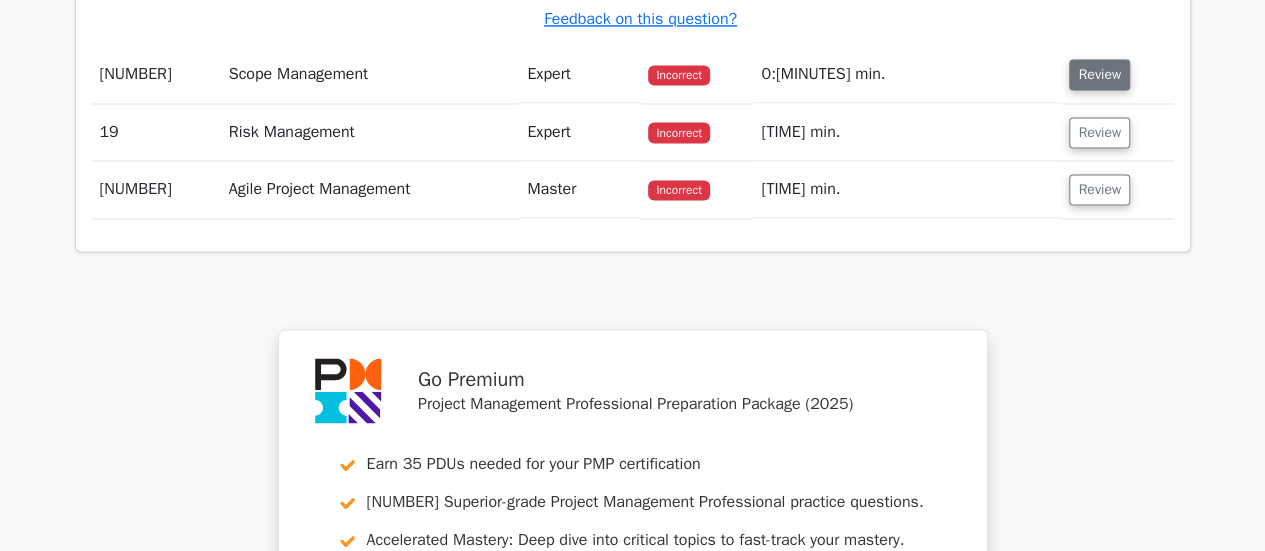 click on "Review" at bounding box center (1099, 74) 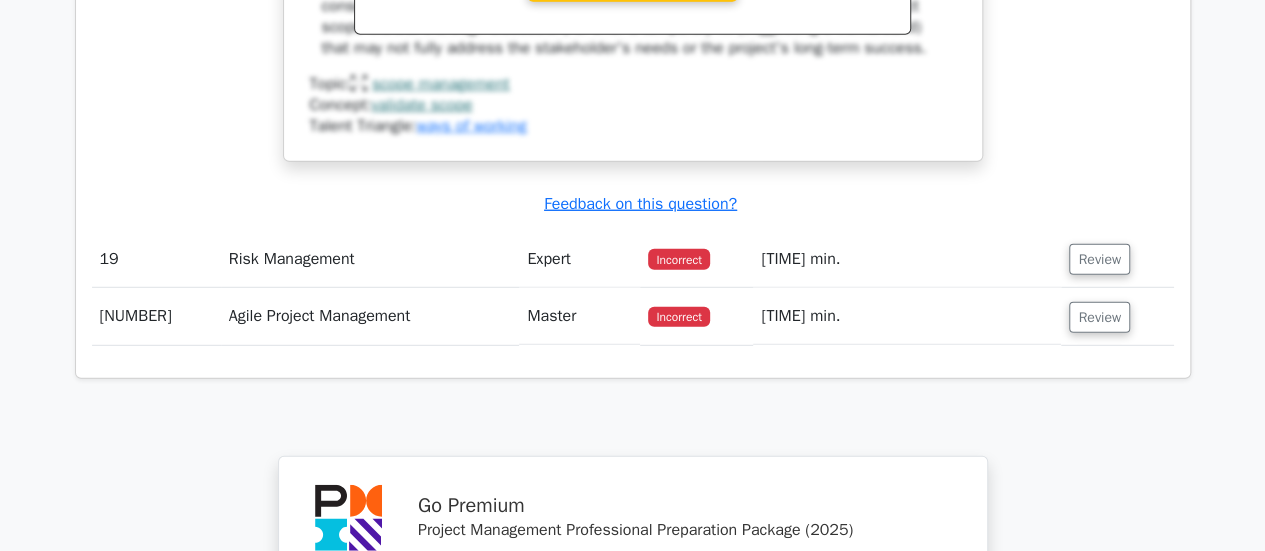 scroll, scrollTop: 21700, scrollLeft: 0, axis: vertical 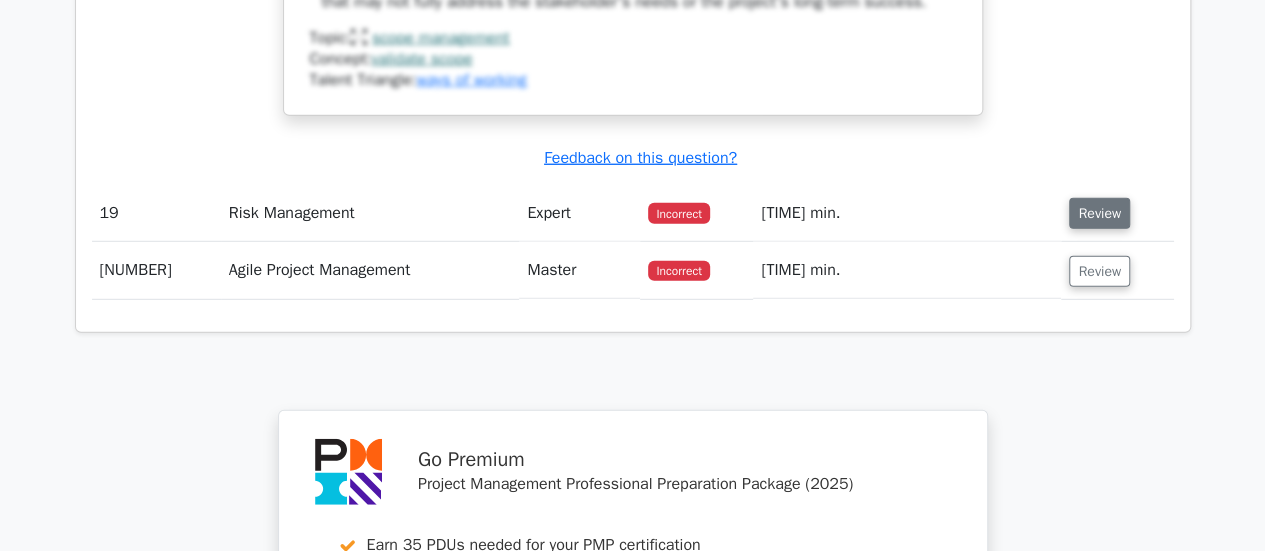 click on "Review" at bounding box center (1099, 213) 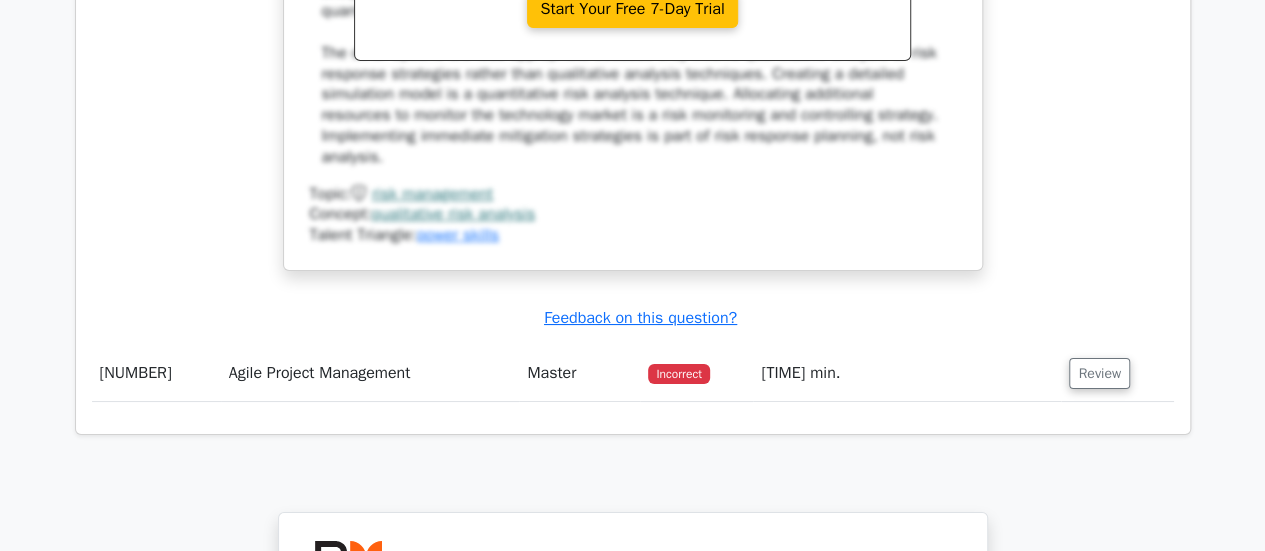 scroll, scrollTop: 22700, scrollLeft: 0, axis: vertical 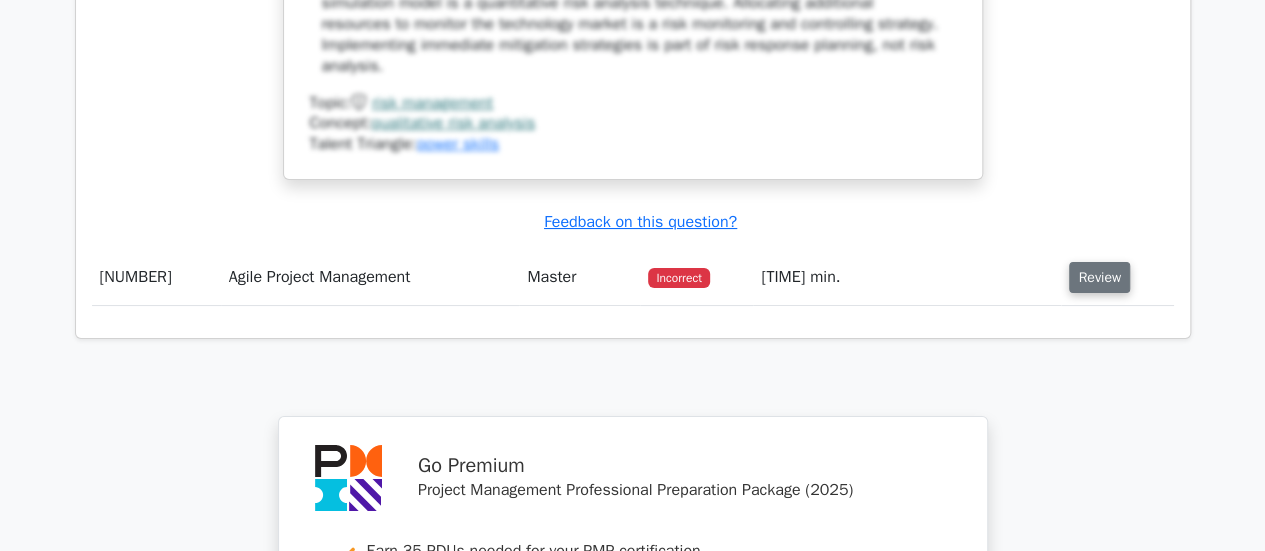 click on "Review" at bounding box center (1099, 277) 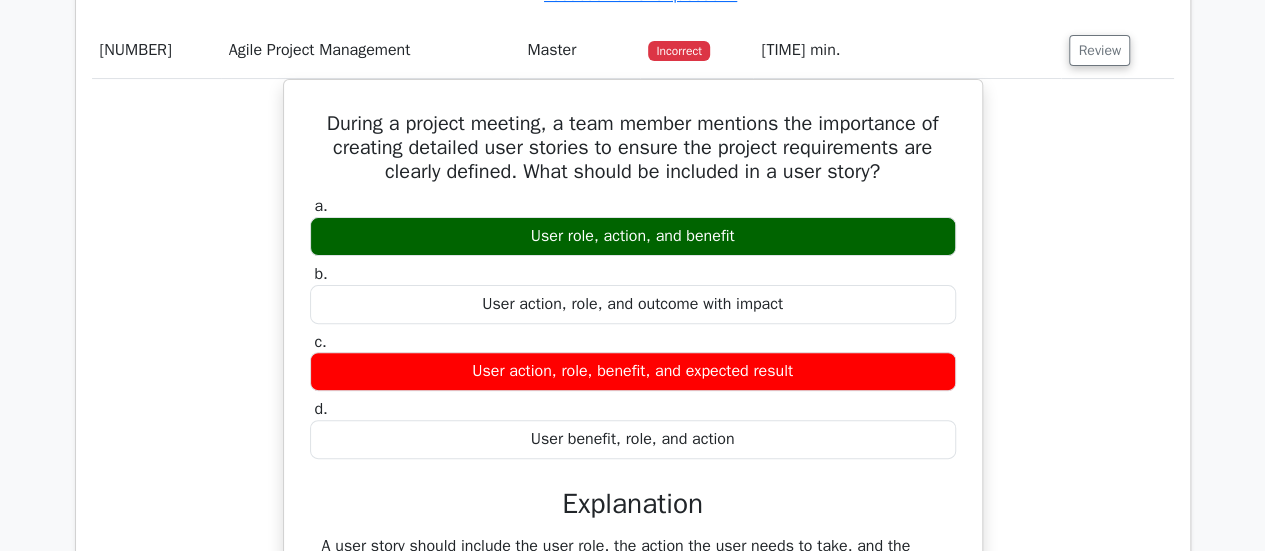 scroll, scrollTop: 22900, scrollLeft: 0, axis: vertical 